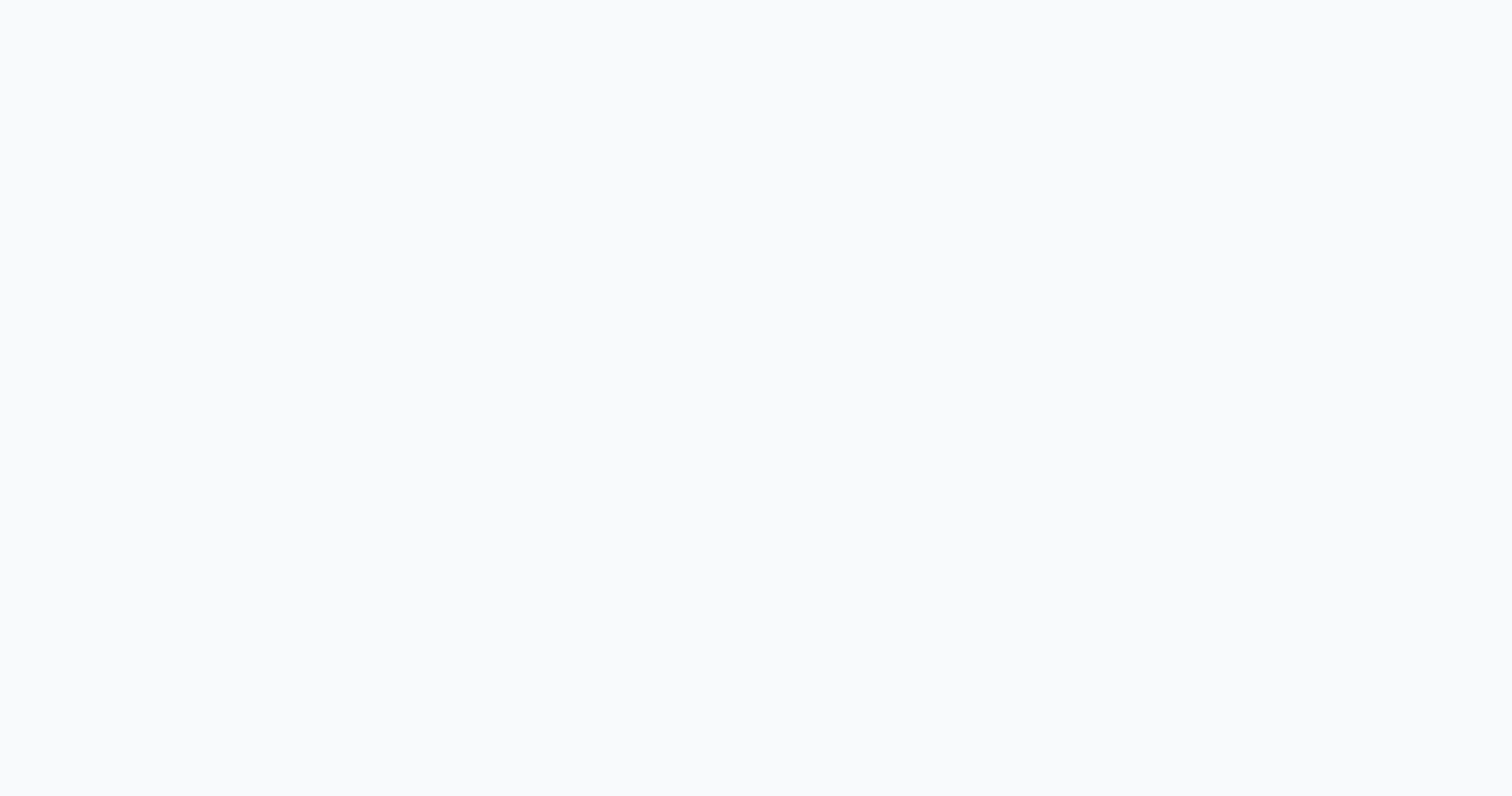 scroll, scrollTop: 0, scrollLeft: 0, axis: both 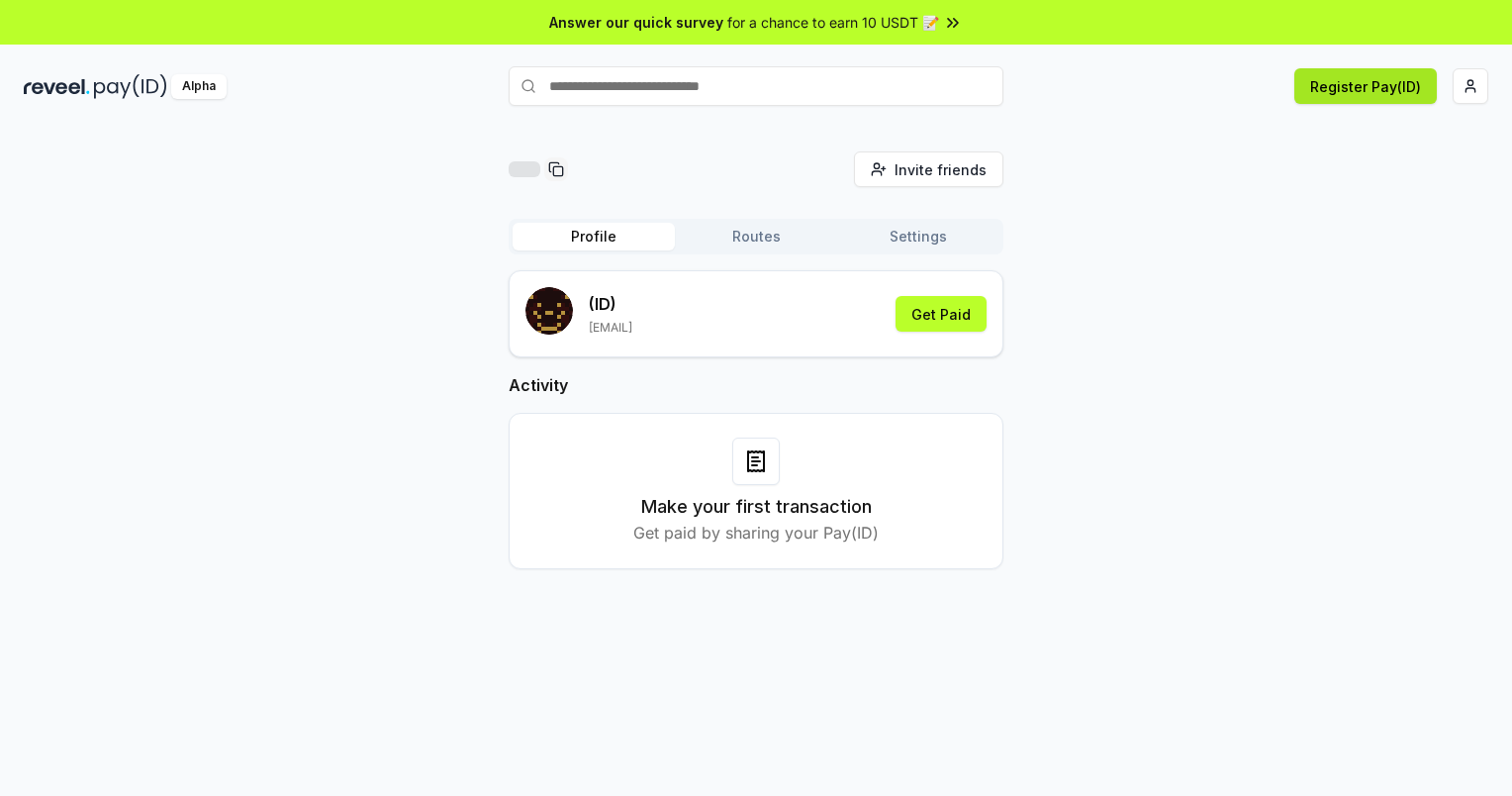 click on "Register Pay(ID)" at bounding box center [1366, 86] 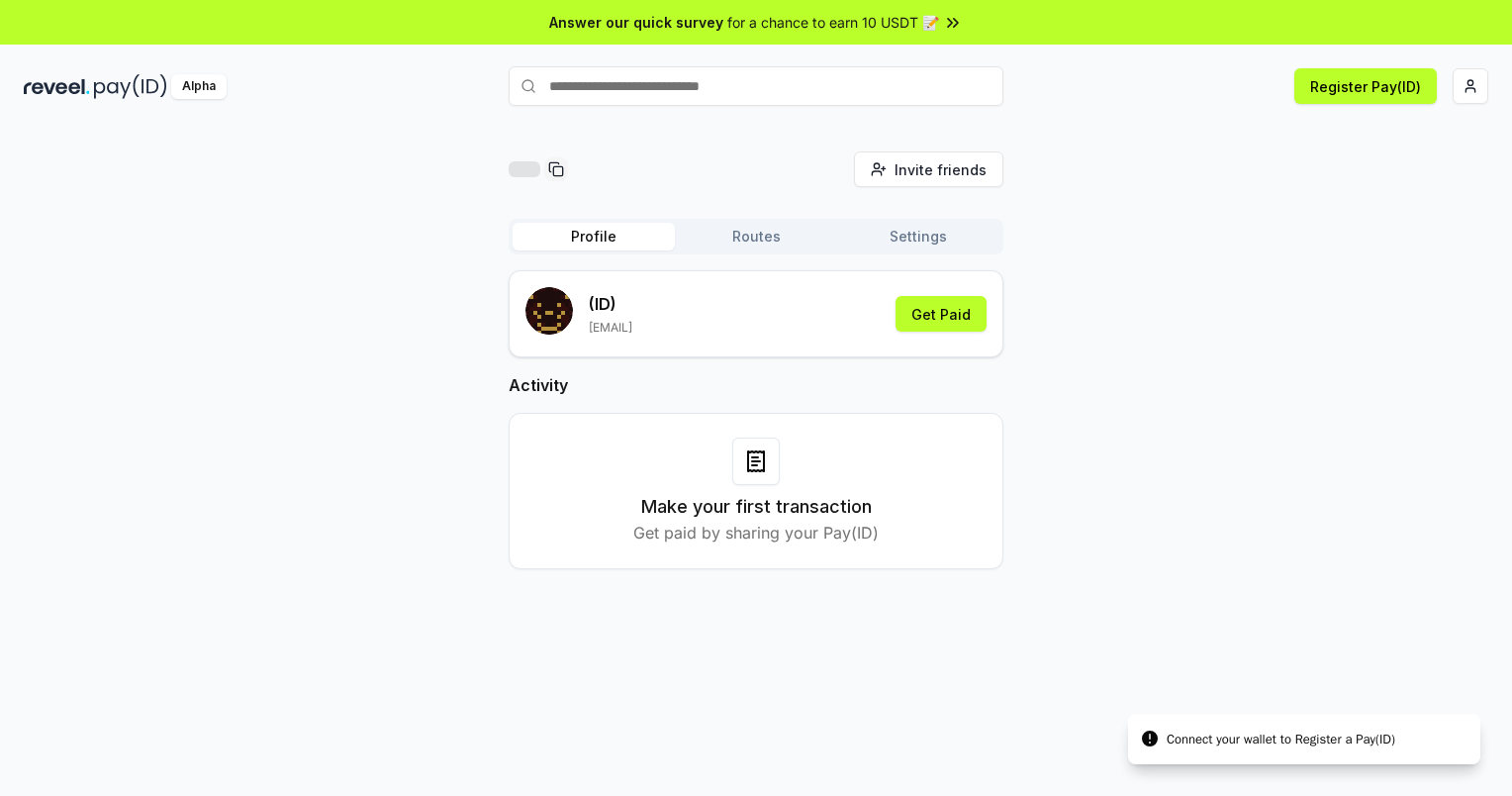 click on "Invite friends Invite Profile Routes Settings (ID) a260806070308@gmail.com Get Paid Activity Make your first transaction Get paid by sharing your Pay(ID)" at bounding box center (756, 376) 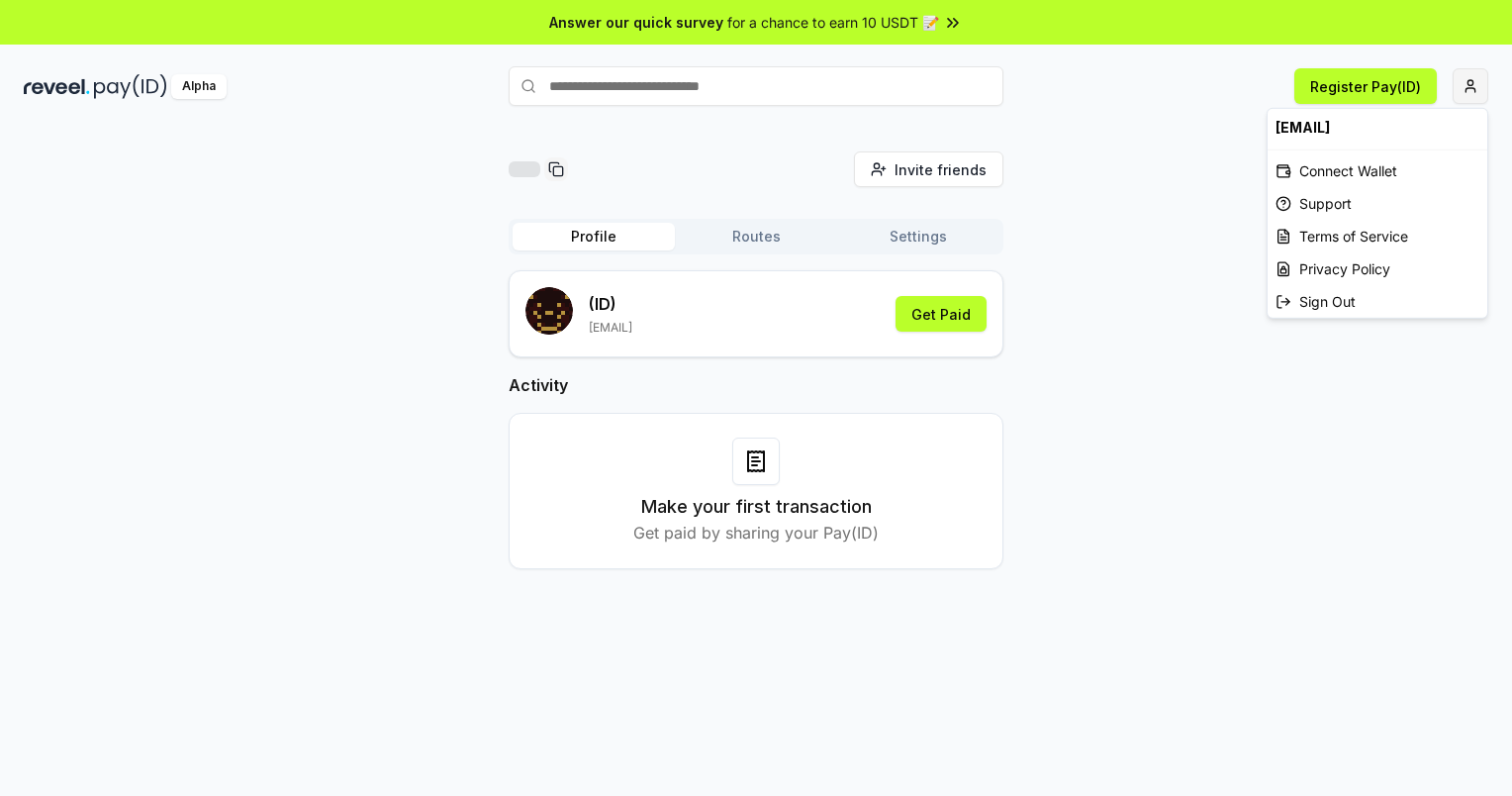 click on "Answer our quick survey for a chance to earn 10 USDT 📝 Alpha Register Pay(ID) Connect your wallet to Register a Pay(ID) Invite friends Invite Profile Routes Settings (ID) a260806070308@gmail.com Get Paid Activity Make your first transaction Get paid by sharing your Pay(ID) Connect your wallet to Register a Pay(ID) a260806070308@gmail.com   Connect Wallet   Support   Terms of Service   Privacy Policy   Sign Out" at bounding box center [756, 398] 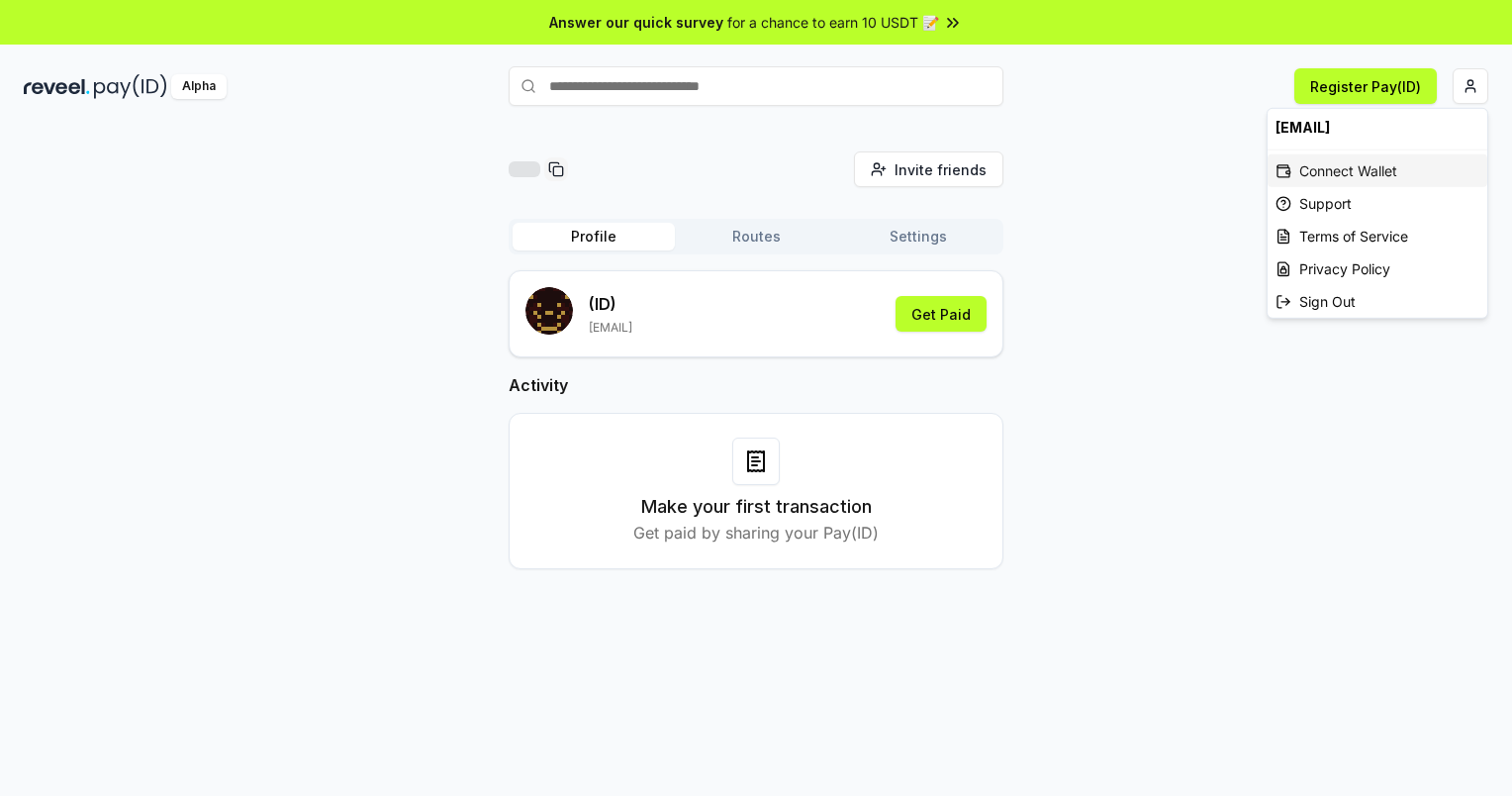 click on "Connect Wallet" at bounding box center (1377, 170) 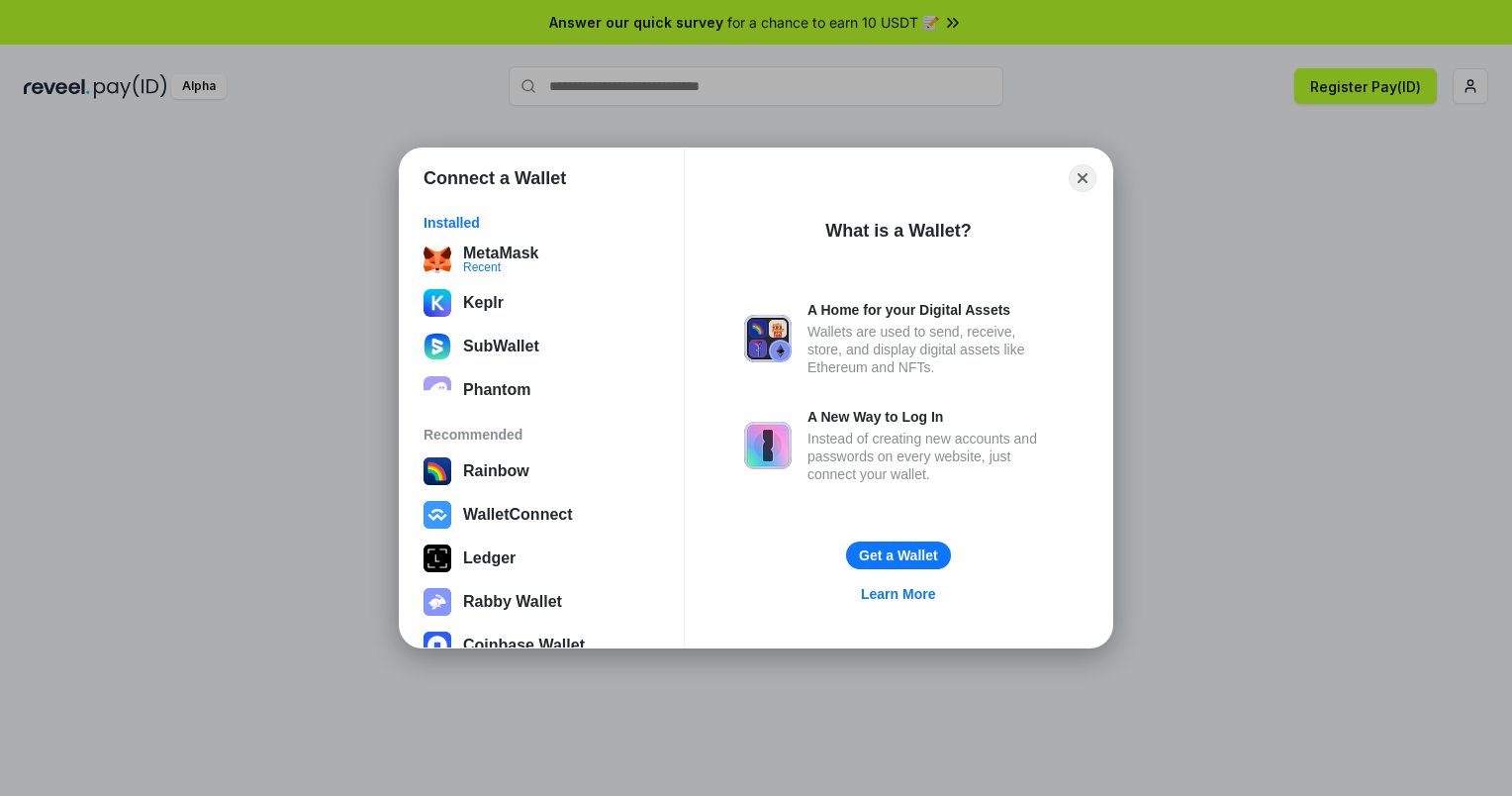 click on "Installed MetaMask Recent Keplr SubWallet Phantom Recommended Rainbow WalletConnect Ledger Rabby Wallet Coinbase Wallet Argent" at bounding box center (541, 423) 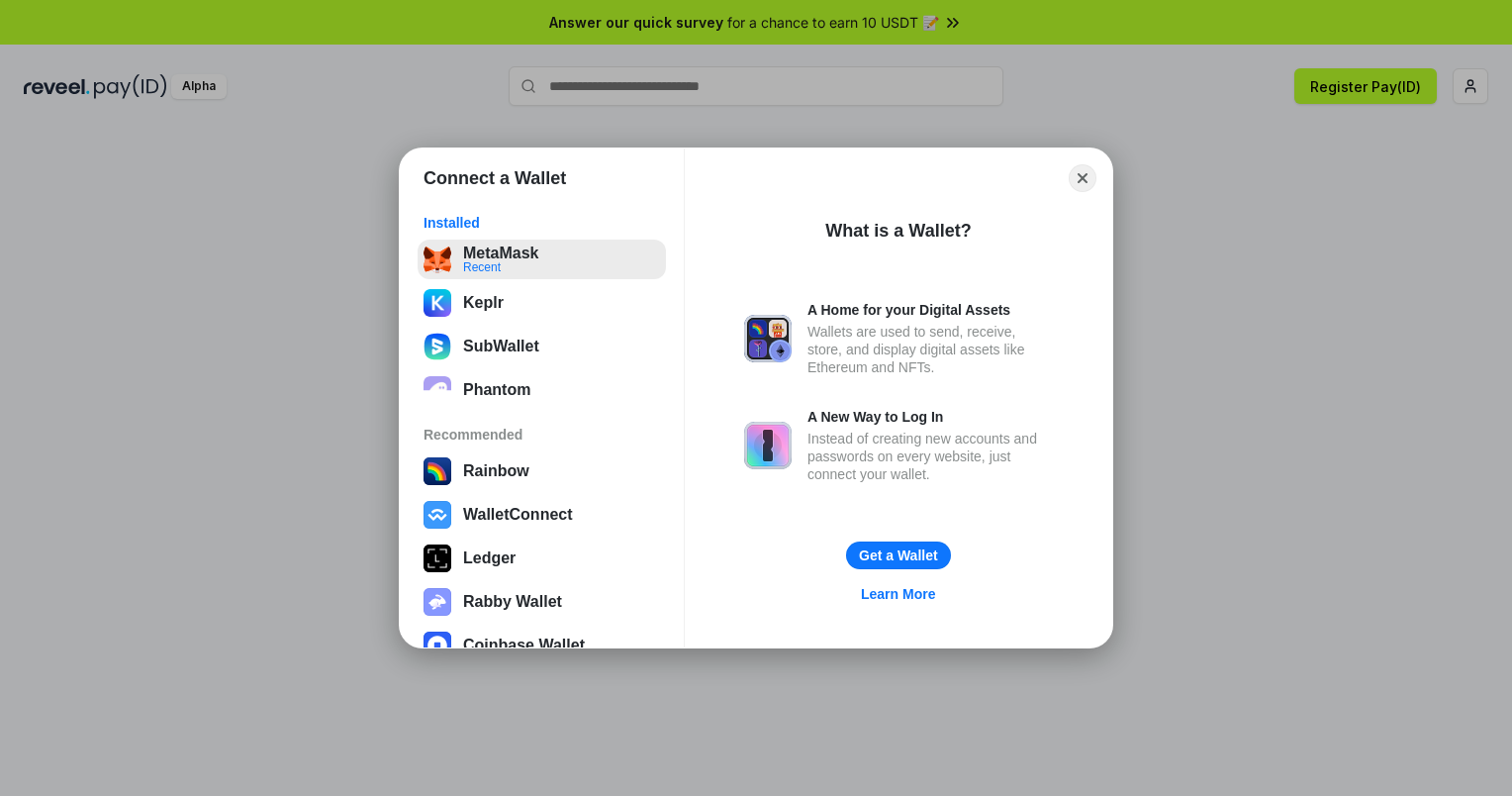 click on "MetaMask Recent" at bounding box center [541, 259] 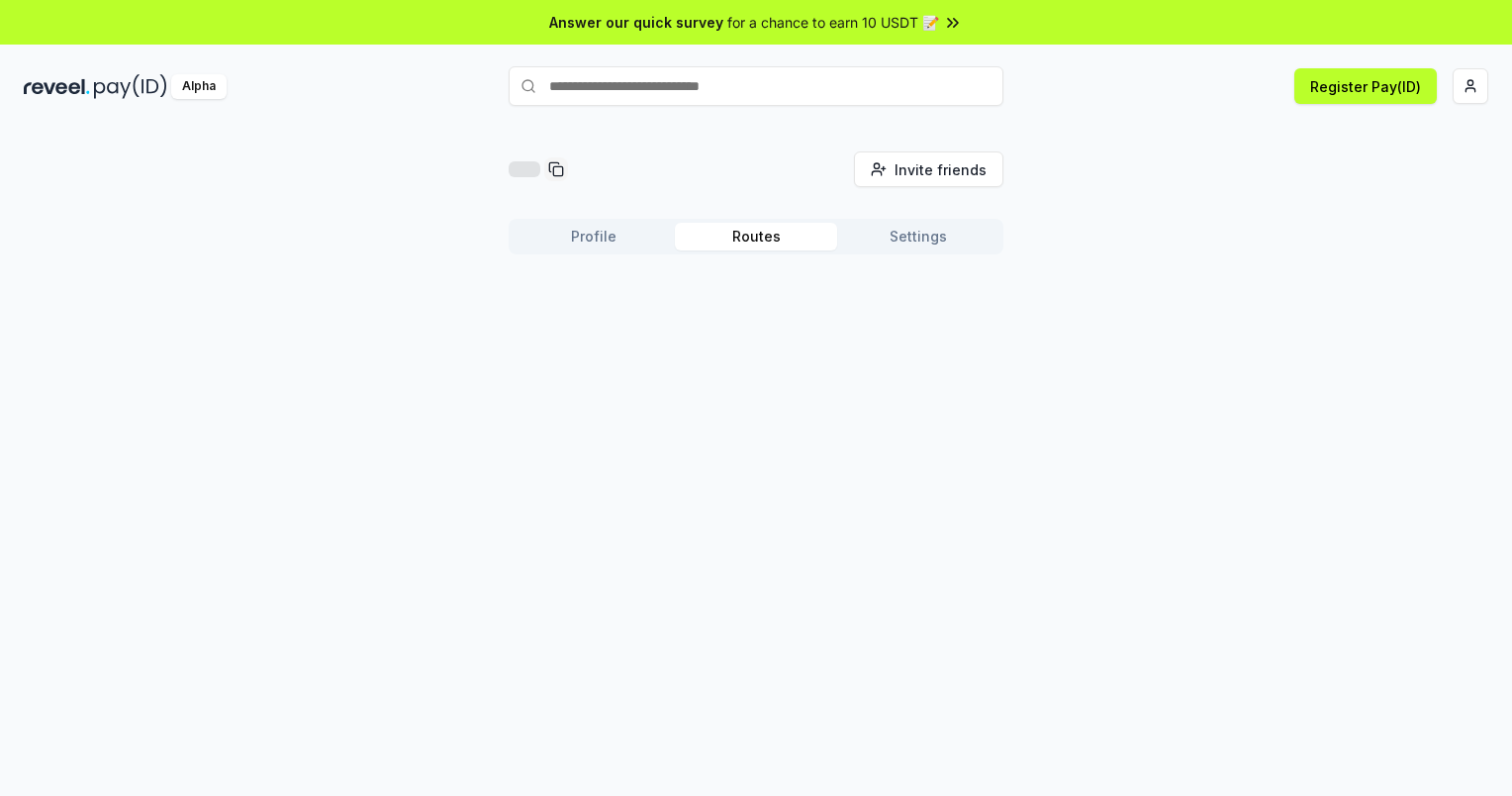 click on "Routes" at bounding box center [756, 237] 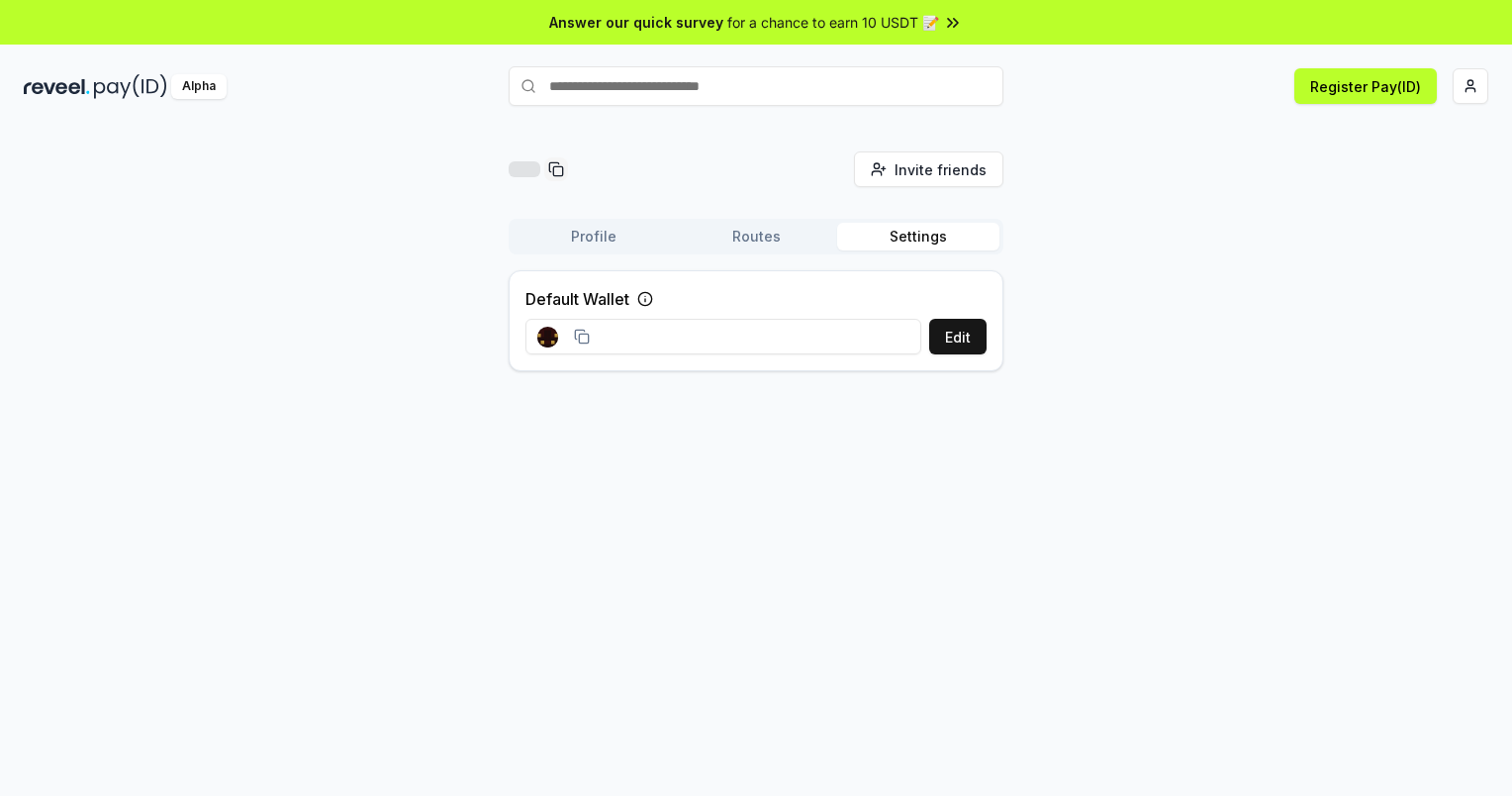 click on "Settings" at bounding box center [918, 237] 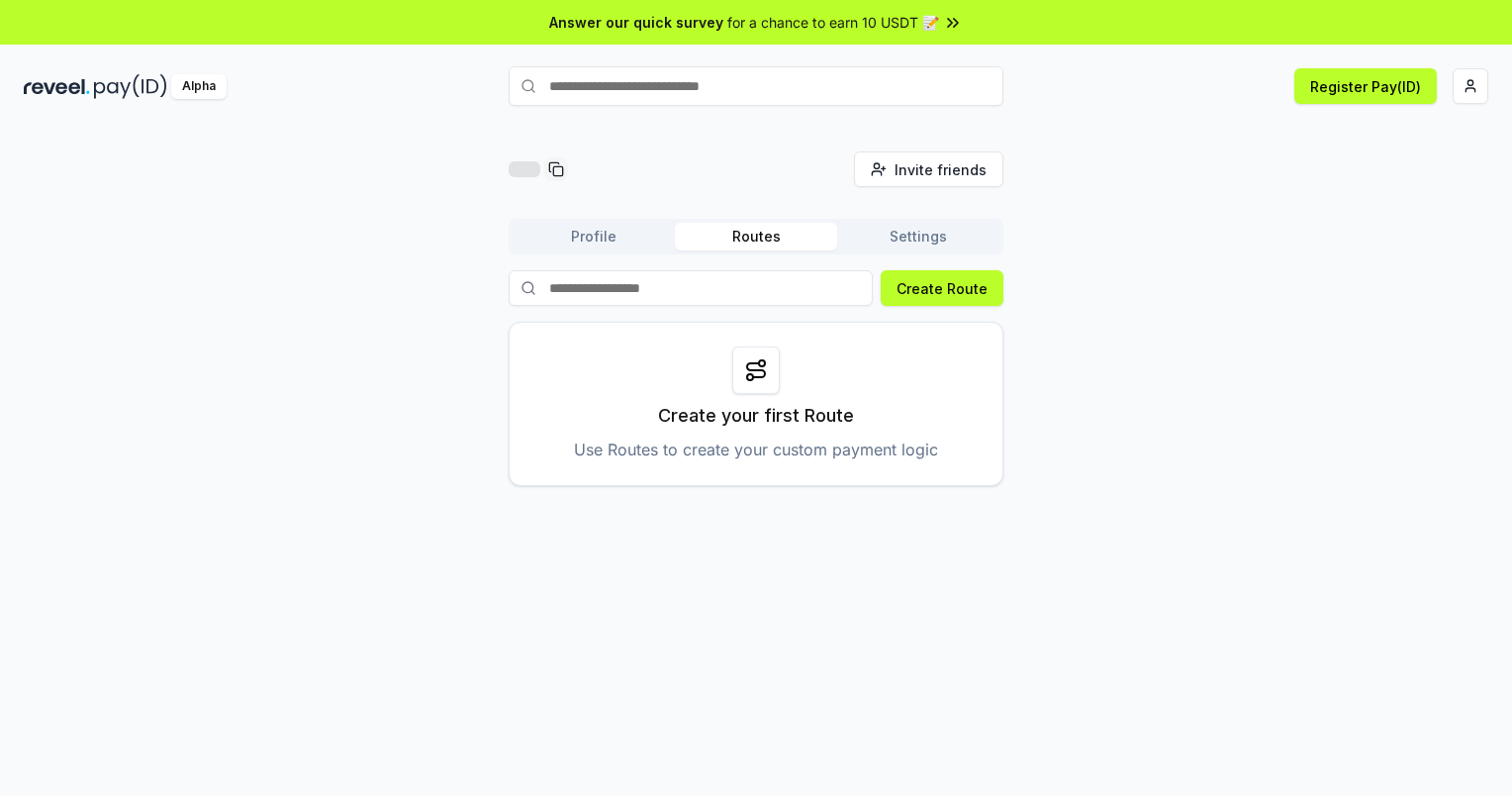click on "Routes" at bounding box center [756, 237] 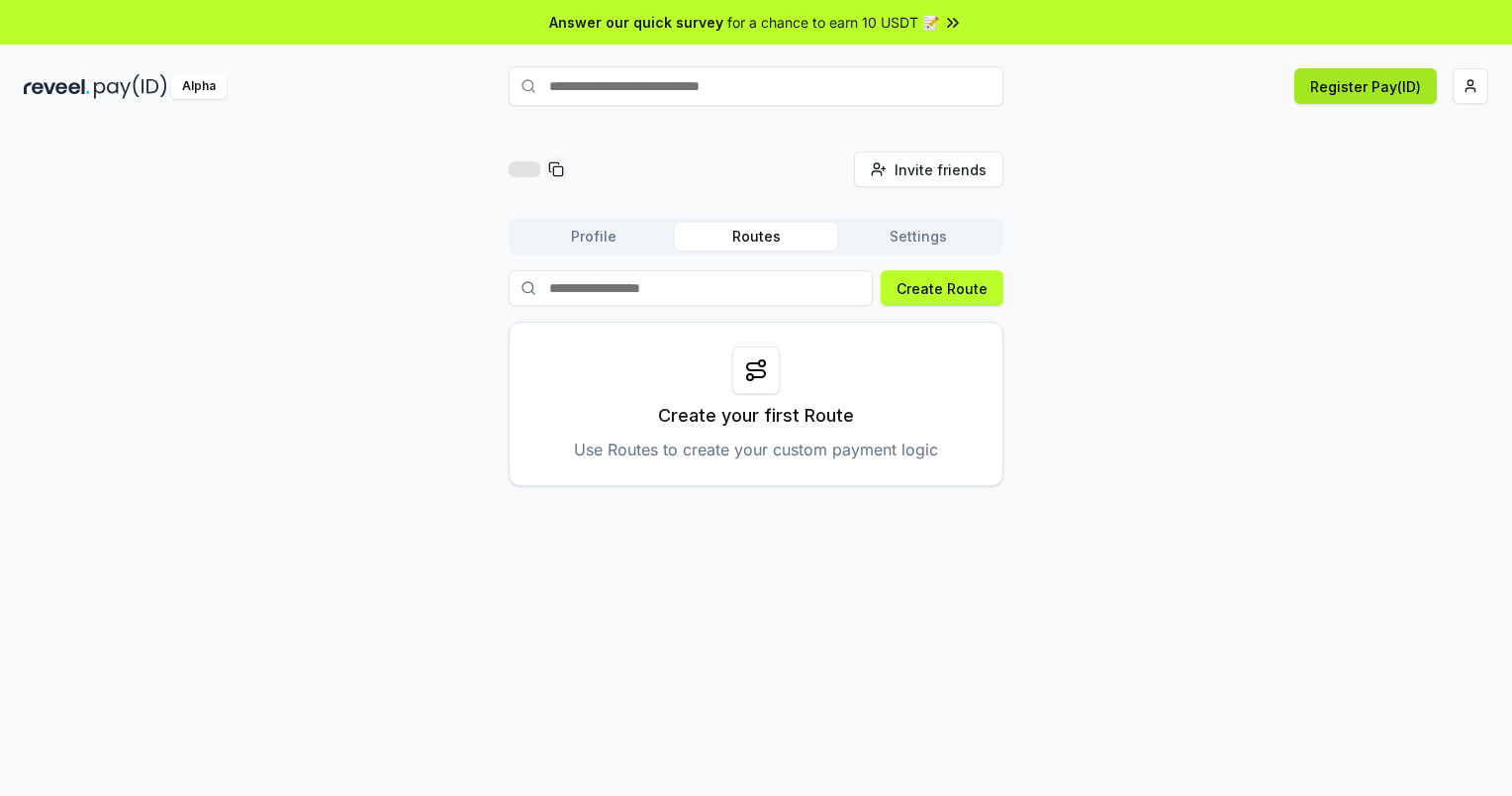 click on "Register Pay(ID)" at bounding box center [1366, 86] 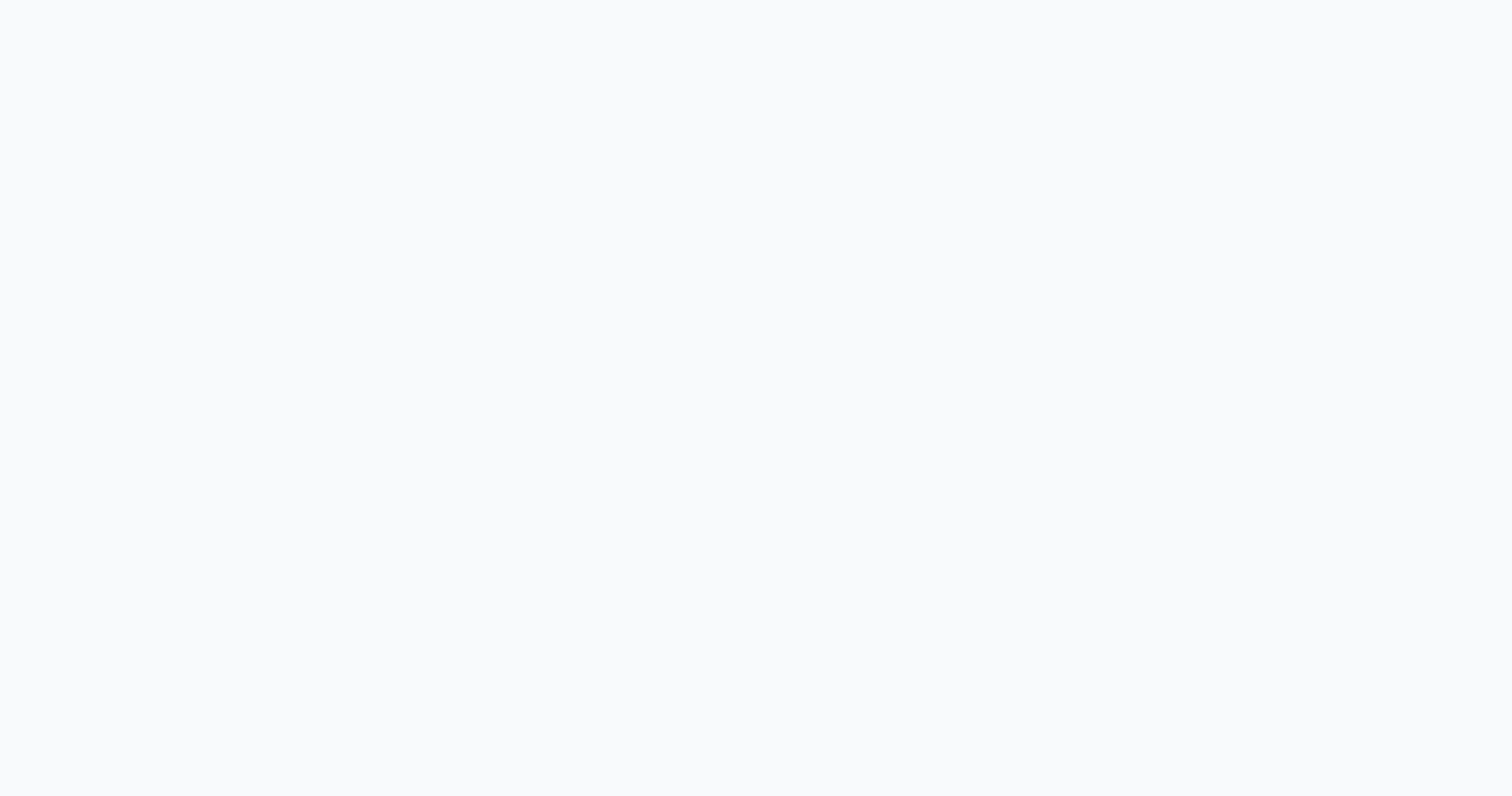 scroll, scrollTop: 0, scrollLeft: 0, axis: both 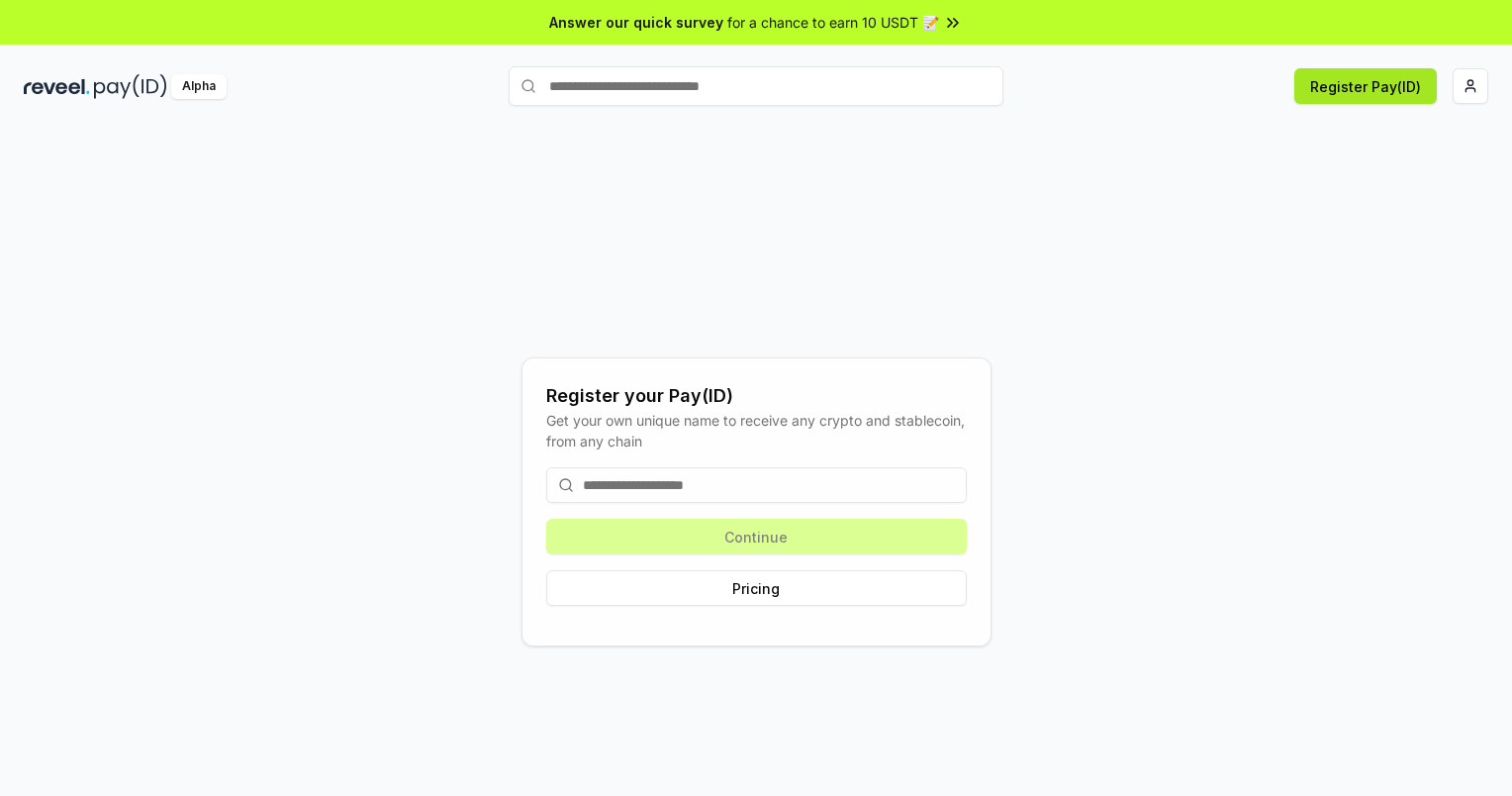click on "Register Pay(ID)" at bounding box center [1366, 86] 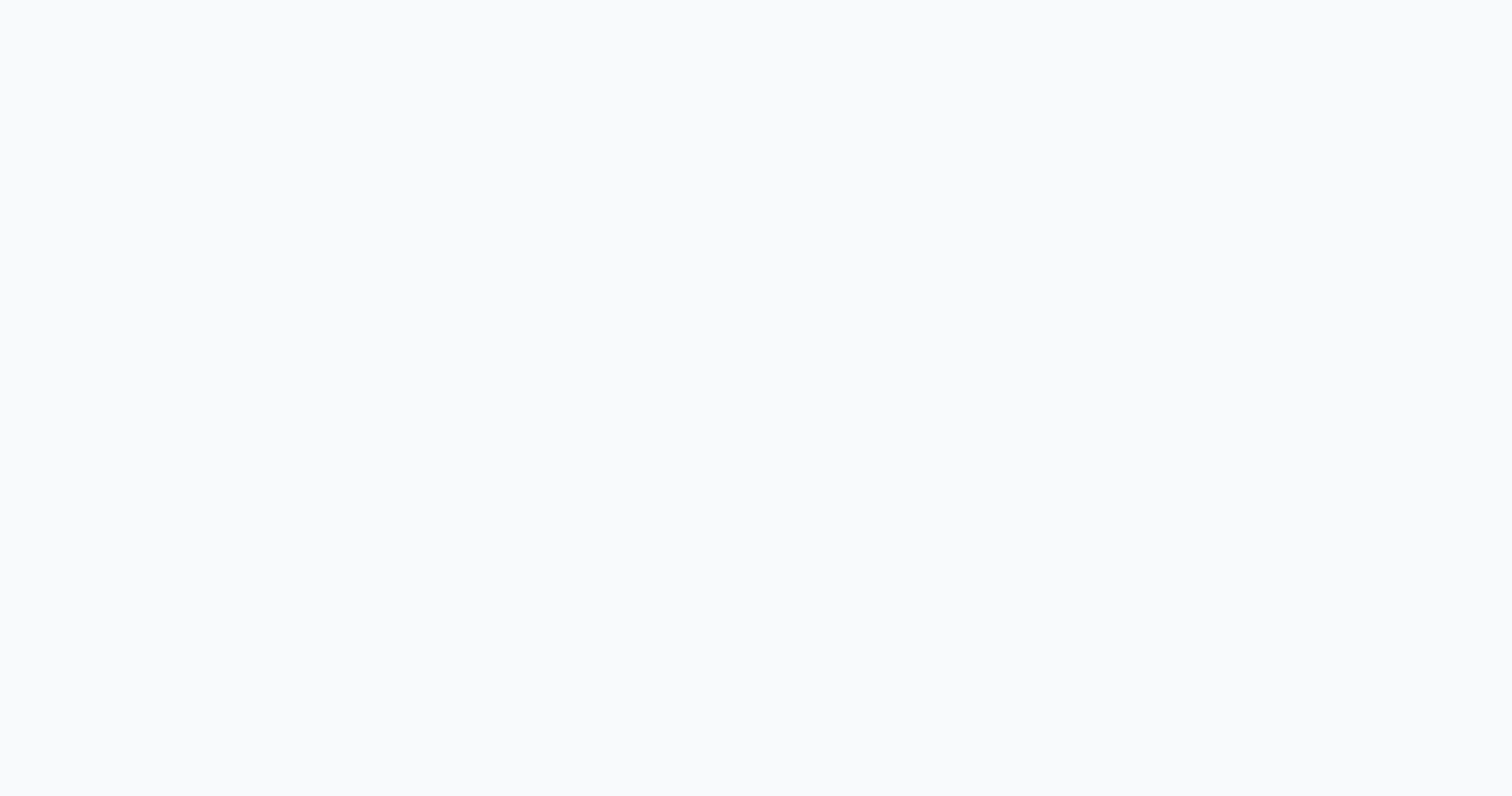 scroll, scrollTop: 0, scrollLeft: 0, axis: both 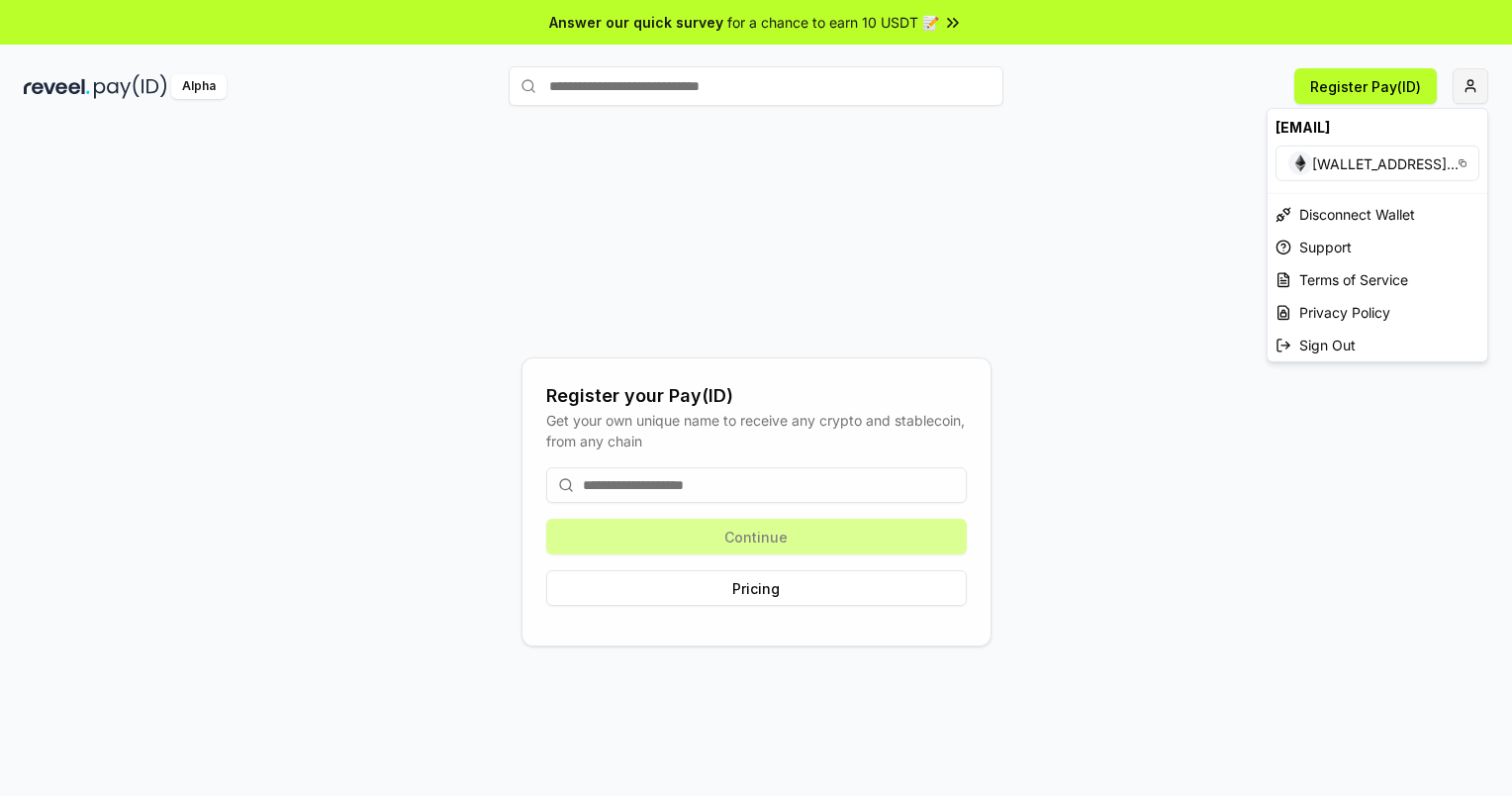 click on "Answer our quick survey for a chance to earn 10 USDT 📝 Alpha Register Pay(ID) Register your Pay(ID) Get your own unique name to receive any crypto and stablecoin, from any chain Continue Pricing a260806070308@gmail.com   0xA4101fFE37fE ...     Disconnect Wallet   Support   Terms of Service   Privacy Policy   Sign Out" at bounding box center (756, 398) 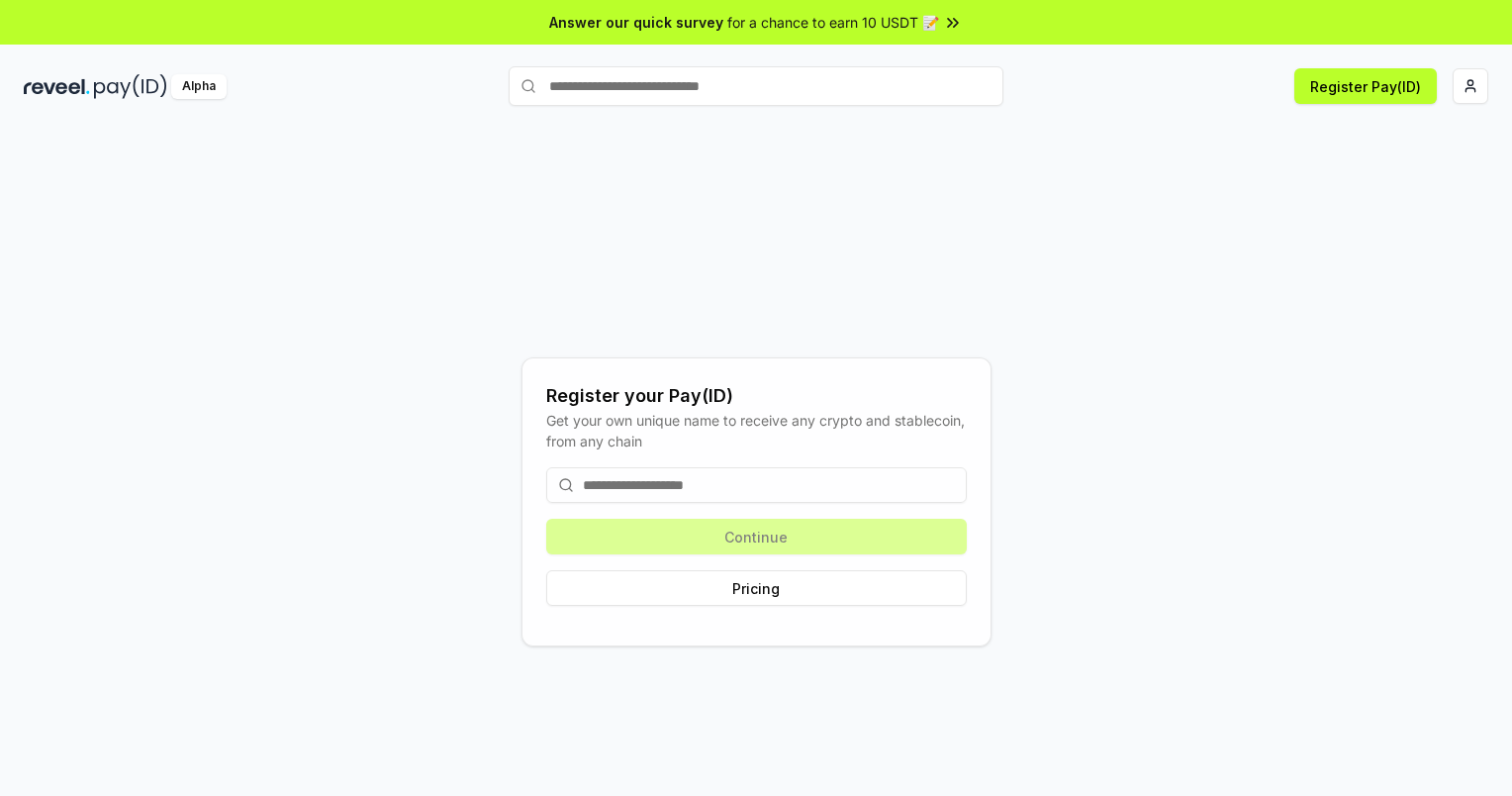 click on "Answer our quick survey for a chance to earn 10 USDT 📝 Alpha Register Pay(ID) Register your Pay(ID) Get your own unique name to receive any crypto and stablecoin, from any chain Continue Pricing" at bounding box center (756, 398) 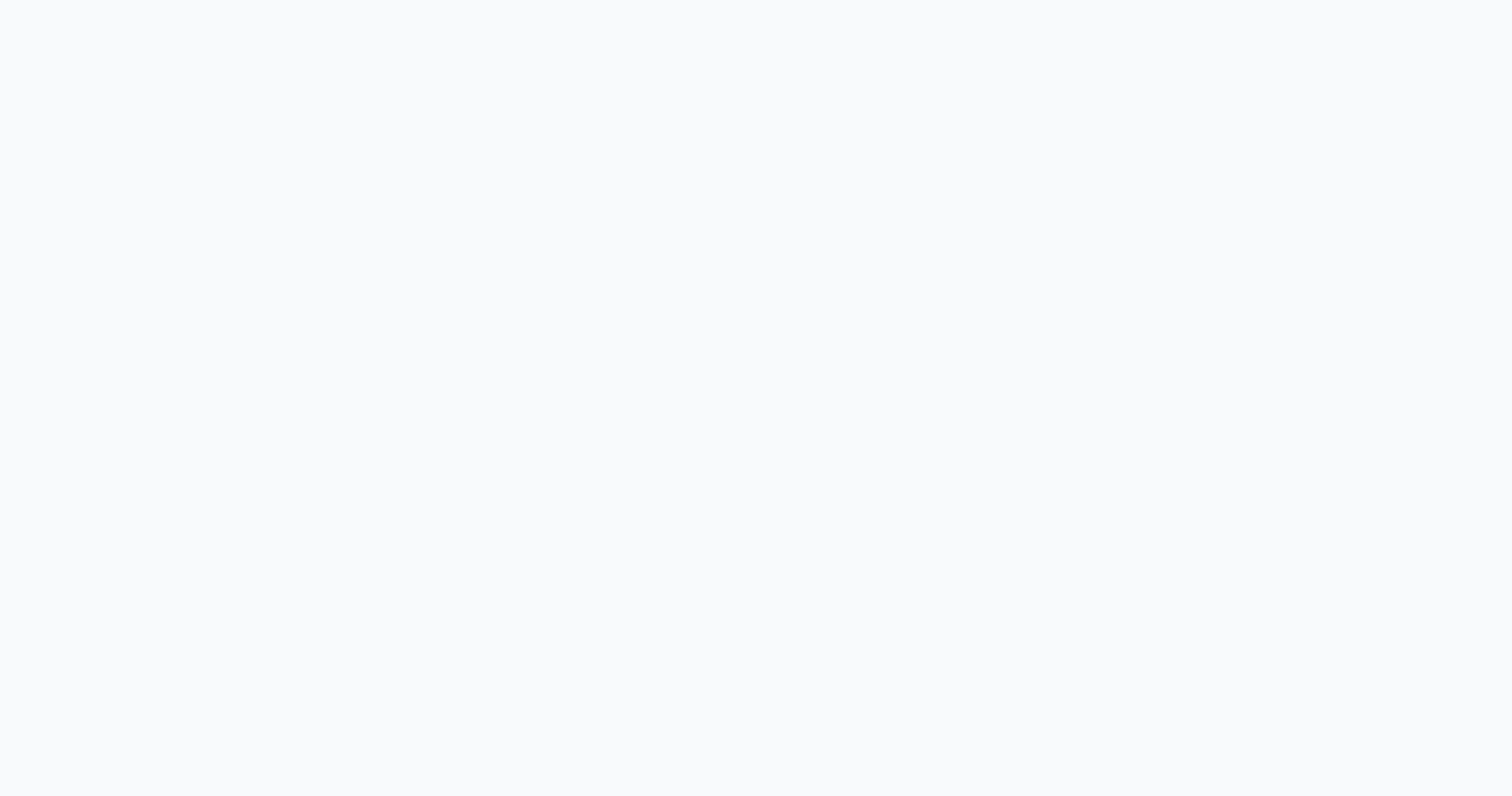 scroll, scrollTop: 0, scrollLeft: 0, axis: both 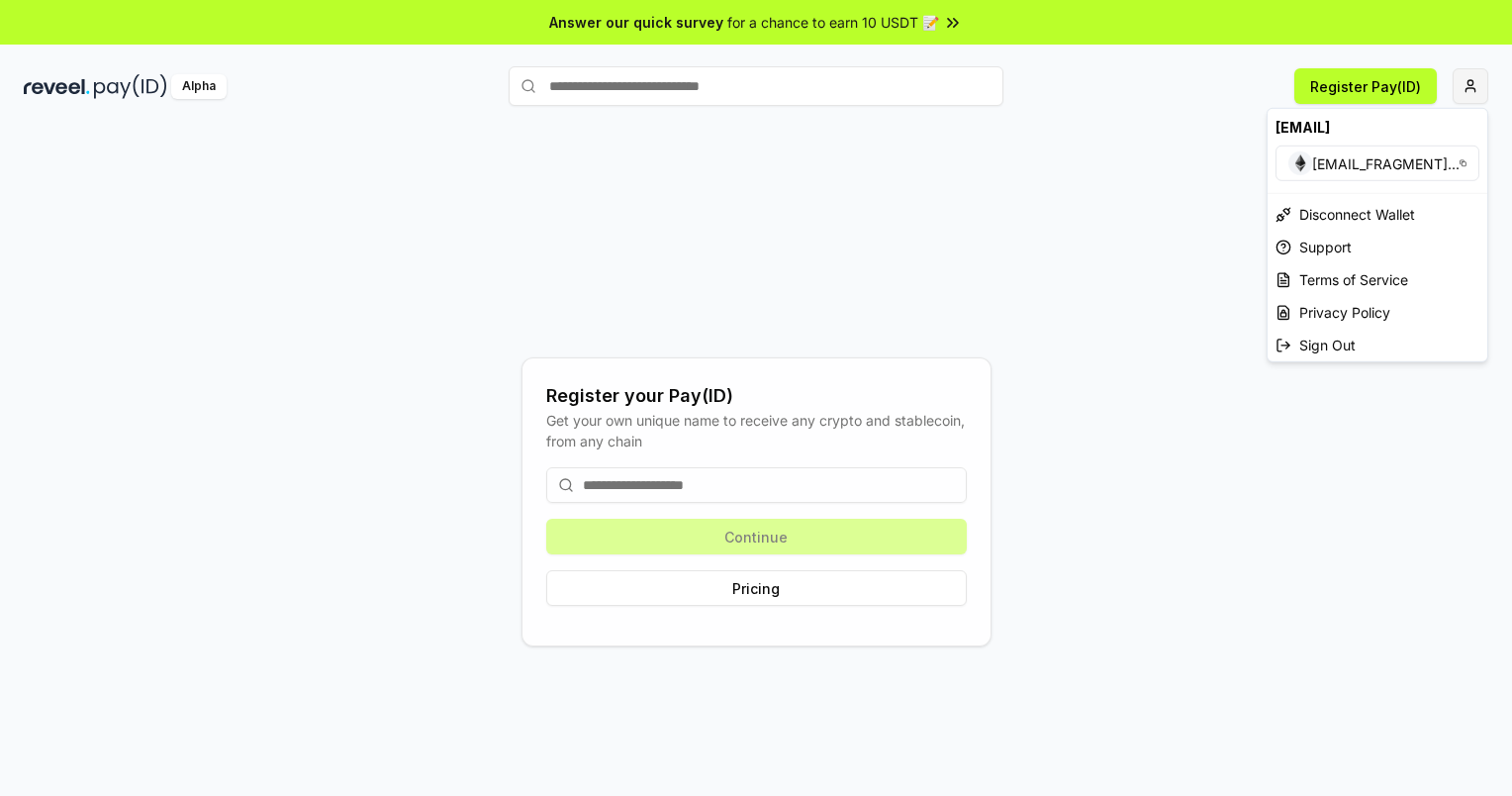 click on "Answer our quick survey for a chance to earn 10 USDT 📝 Alpha Register Pay(ID) Register your Pay(ID) Get your own unique name to receive any crypto and stablecoin, from any chain Continue Pricing a260806070308@gmail.com   0xA4101fFE37fE ...     Disconnect Wallet   Support   Terms of Service   Privacy Policy   Sign Out" at bounding box center [756, 398] 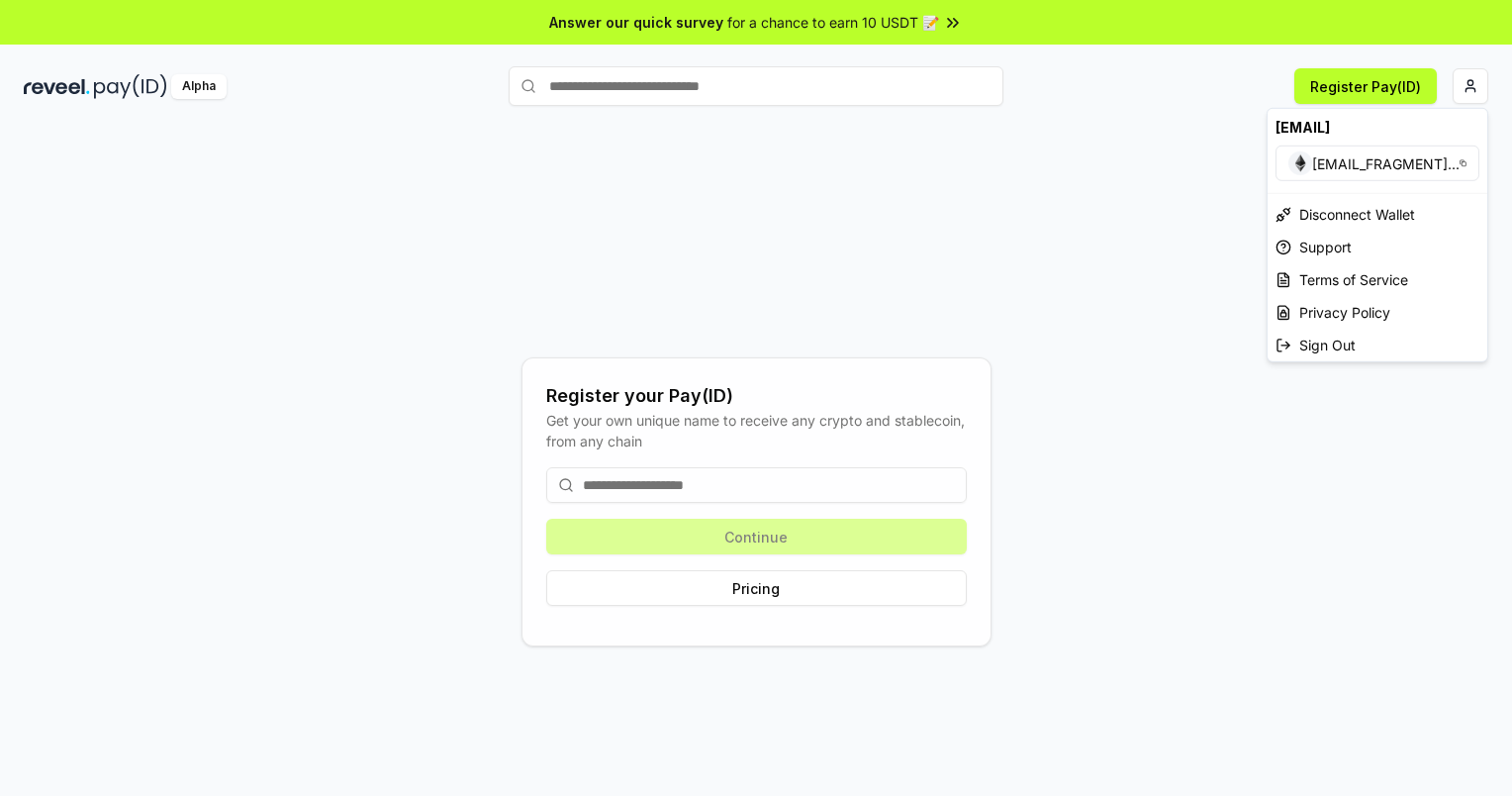 click on "Answer our quick survey for a chance to earn 10 USDT 📝 Alpha Register Pay(ID) Register your Pay(ID) Get your own unique name to receive any crypto and stablecoin, from any chain Continue Pricing a260806070308@gmail.com   0xA4101fFE37fE ...     Disconnect Wallet   Support   Terms of Service   Privacy Policy   Sign Out" at bounding box center (756, 398) 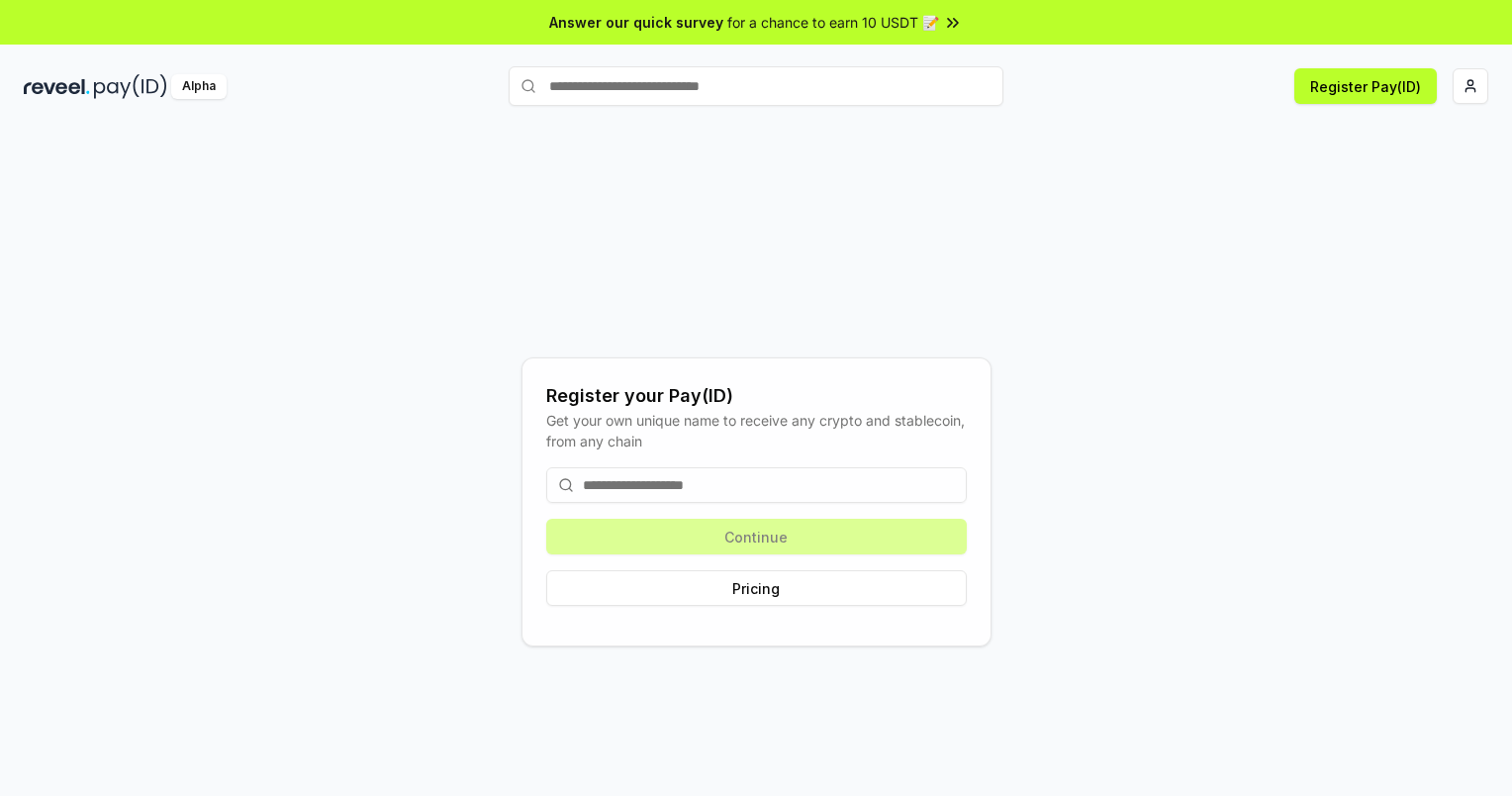 click on "Alpha Register Pay(ID)" at bounding box center (756, 86) 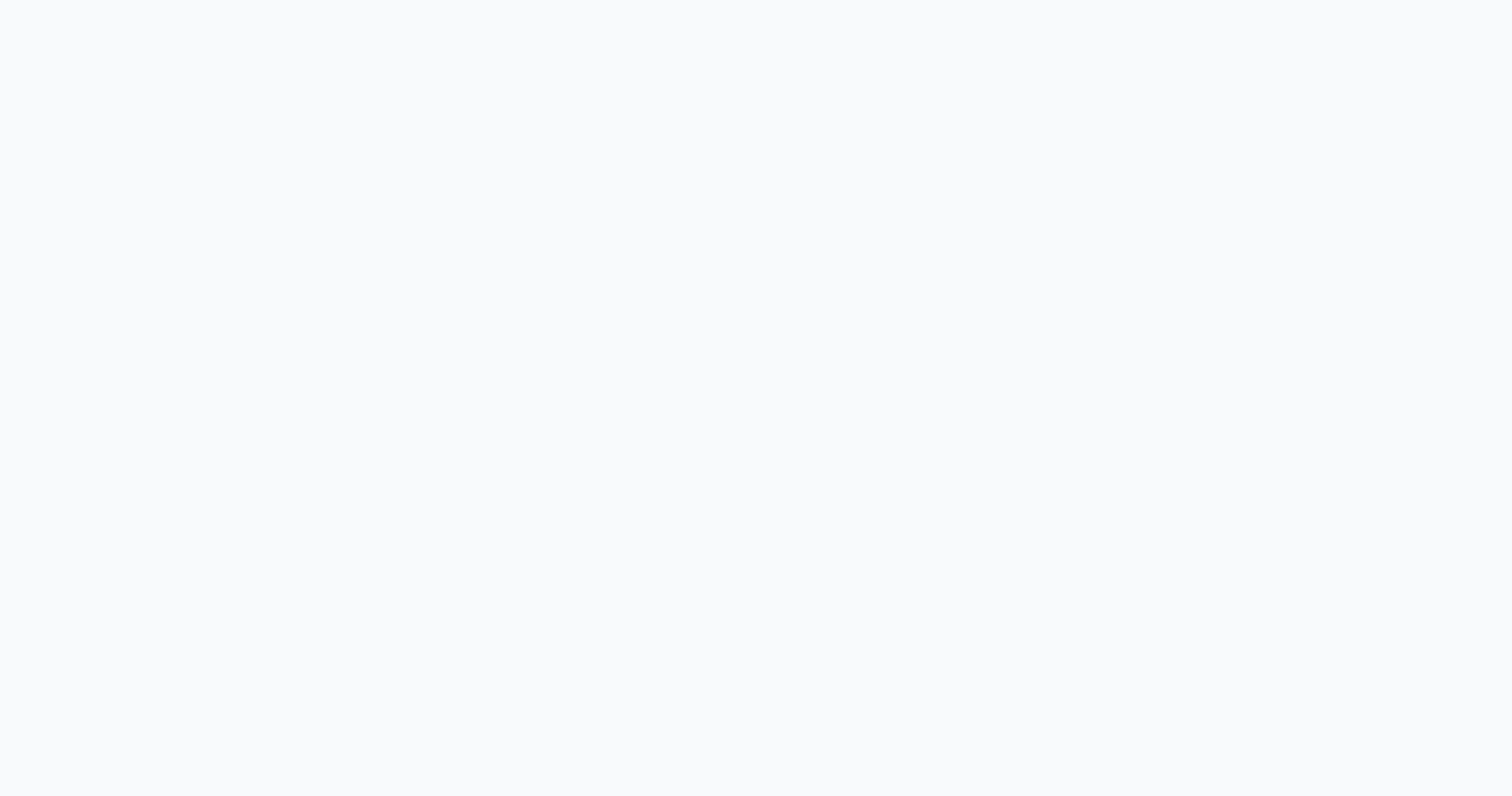 scroll, scrollTop: 0, scrollLeft: 0, axis: both 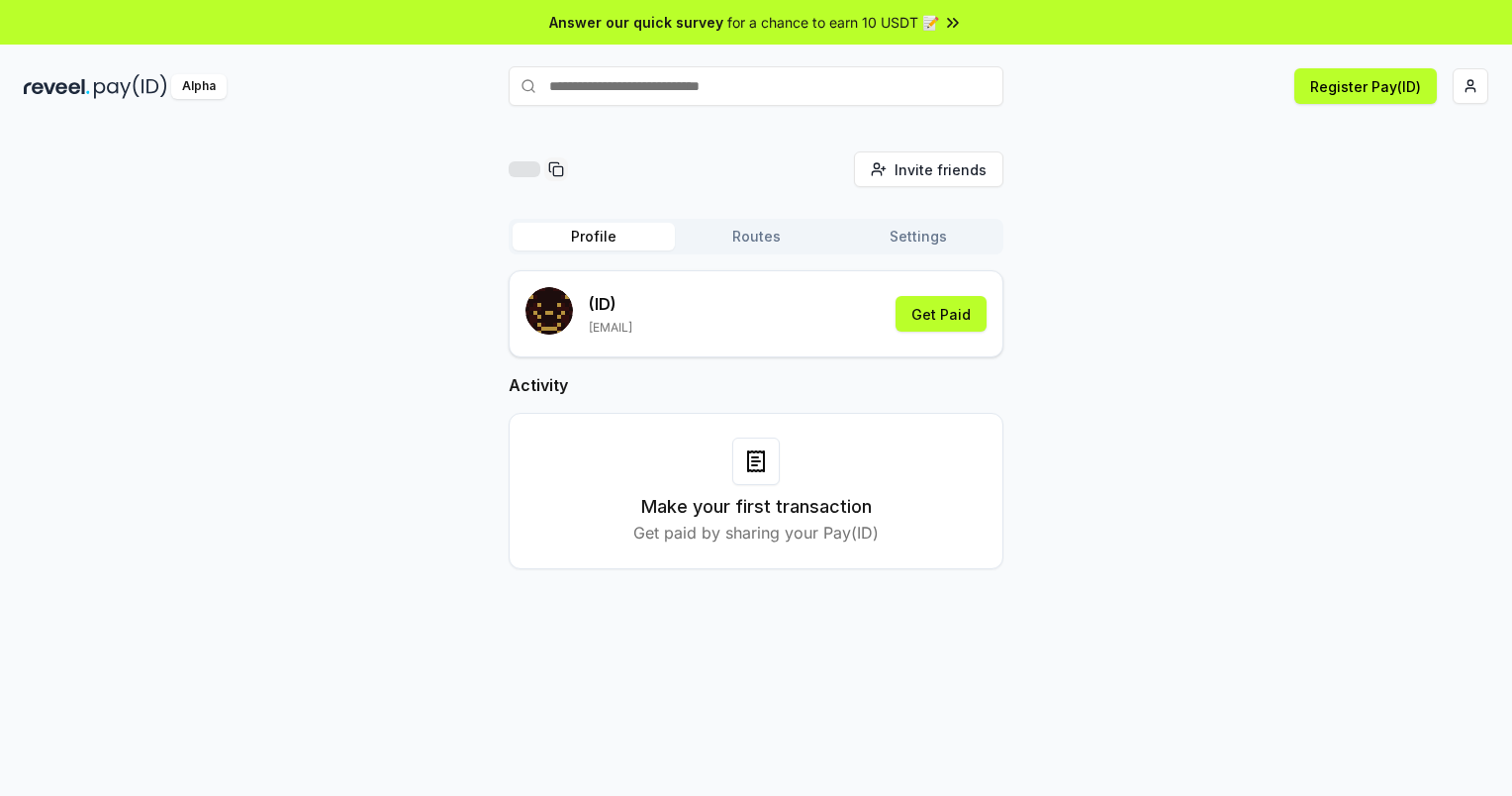 click on "(ID)" at bounding box center (611, 304) 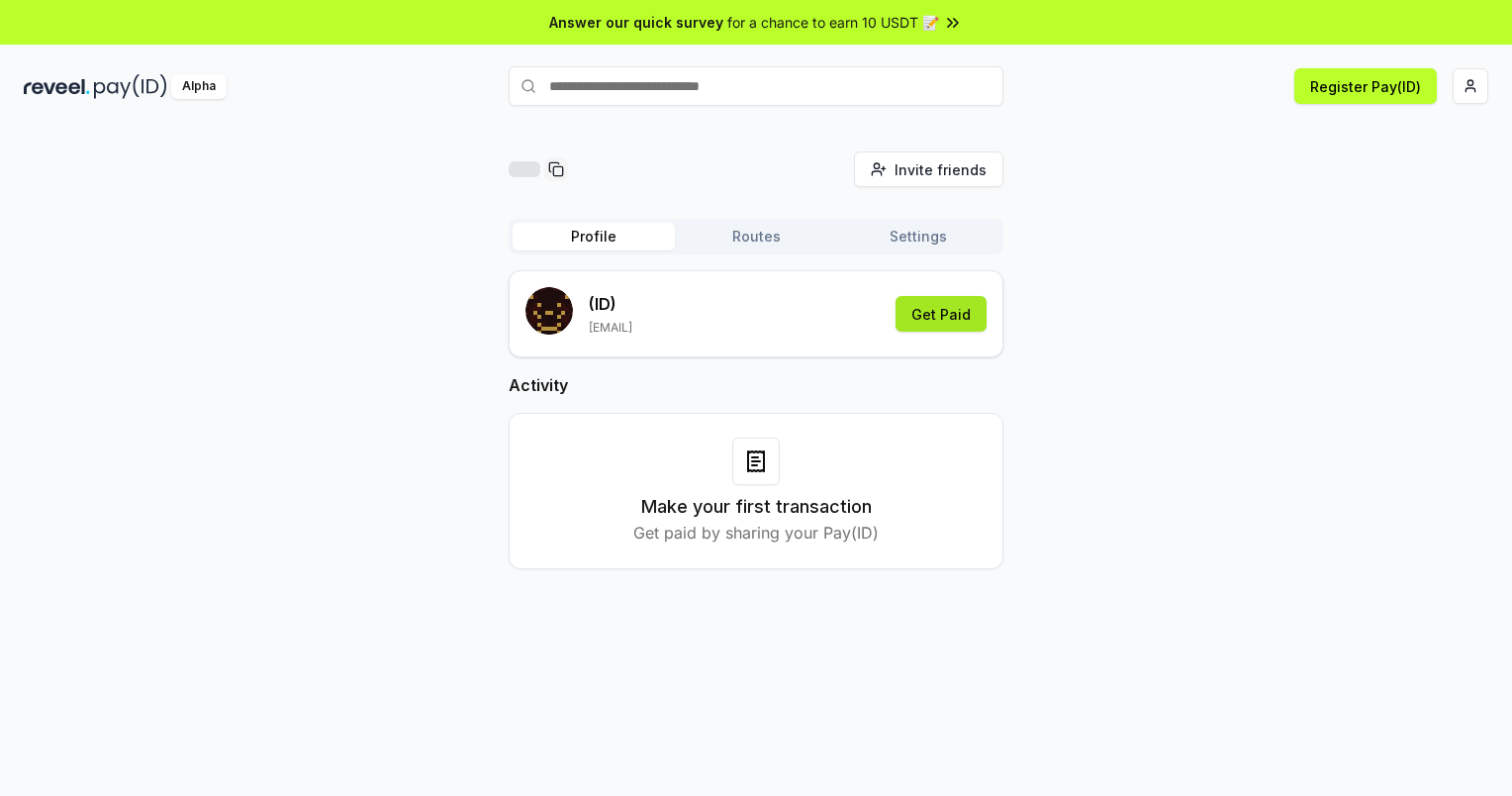 click on "Get Paid" at bounding box center [941, 314] 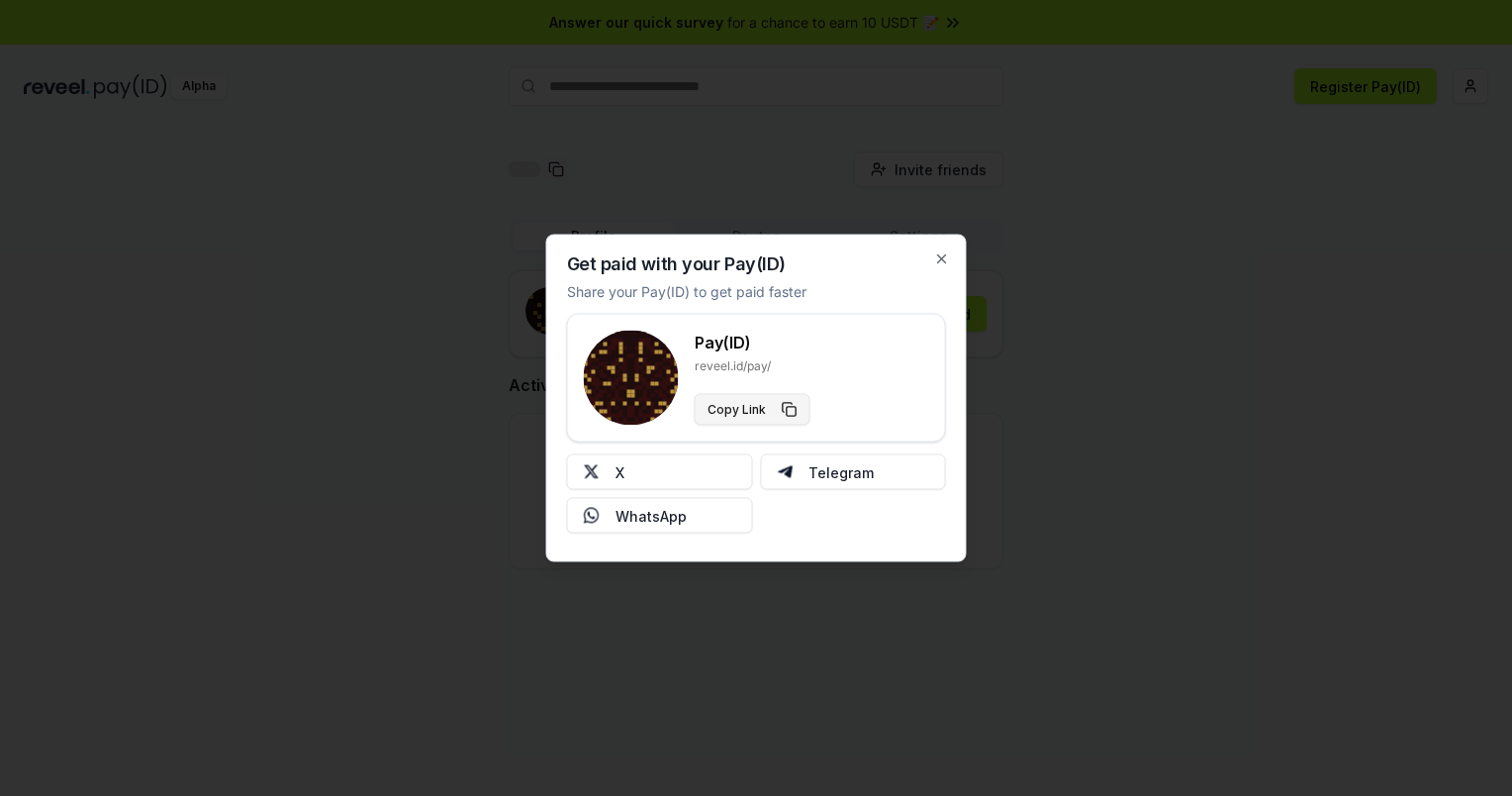 click on "Copy Link" at bounding box center (752, 410) 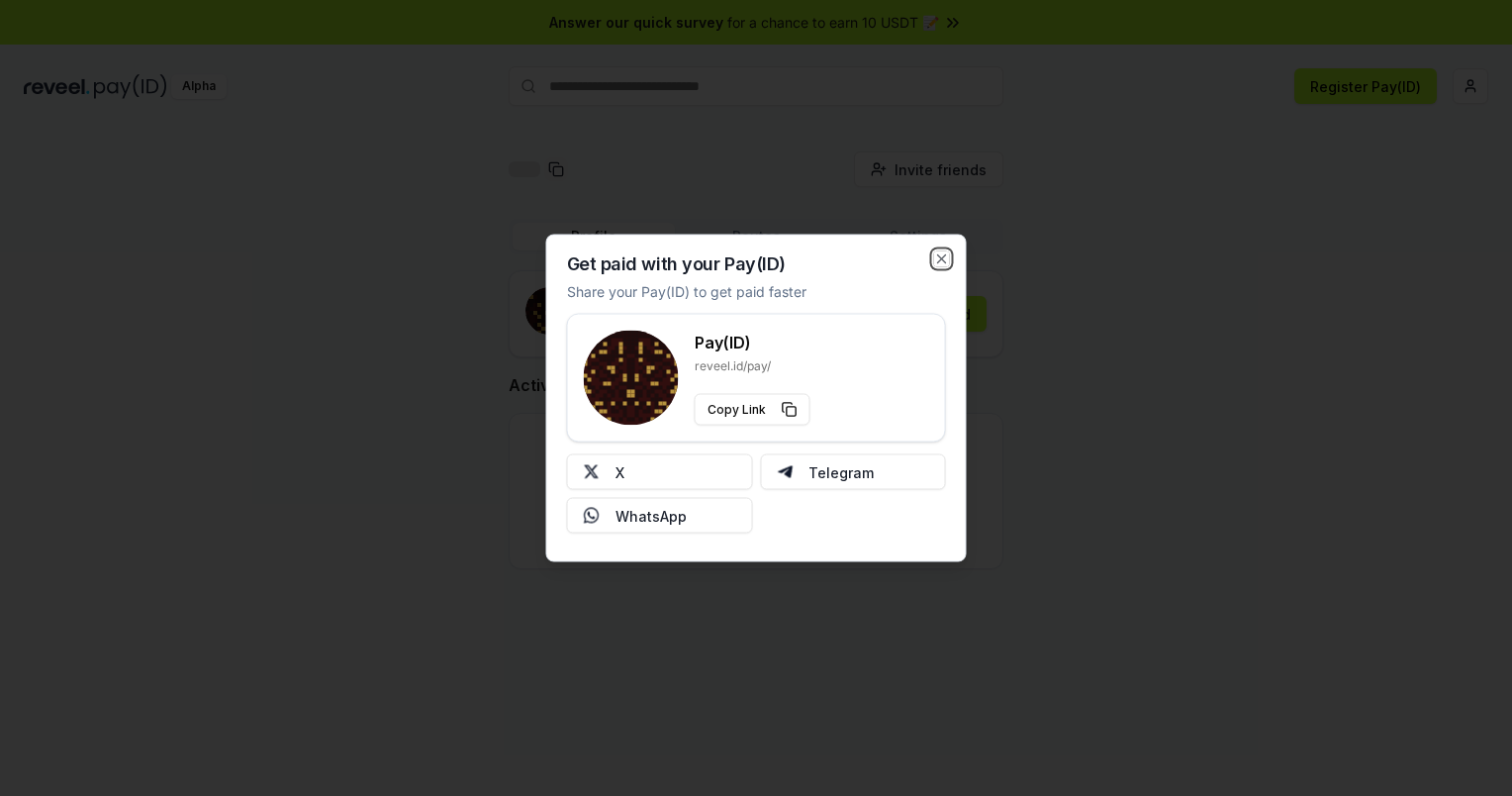 click 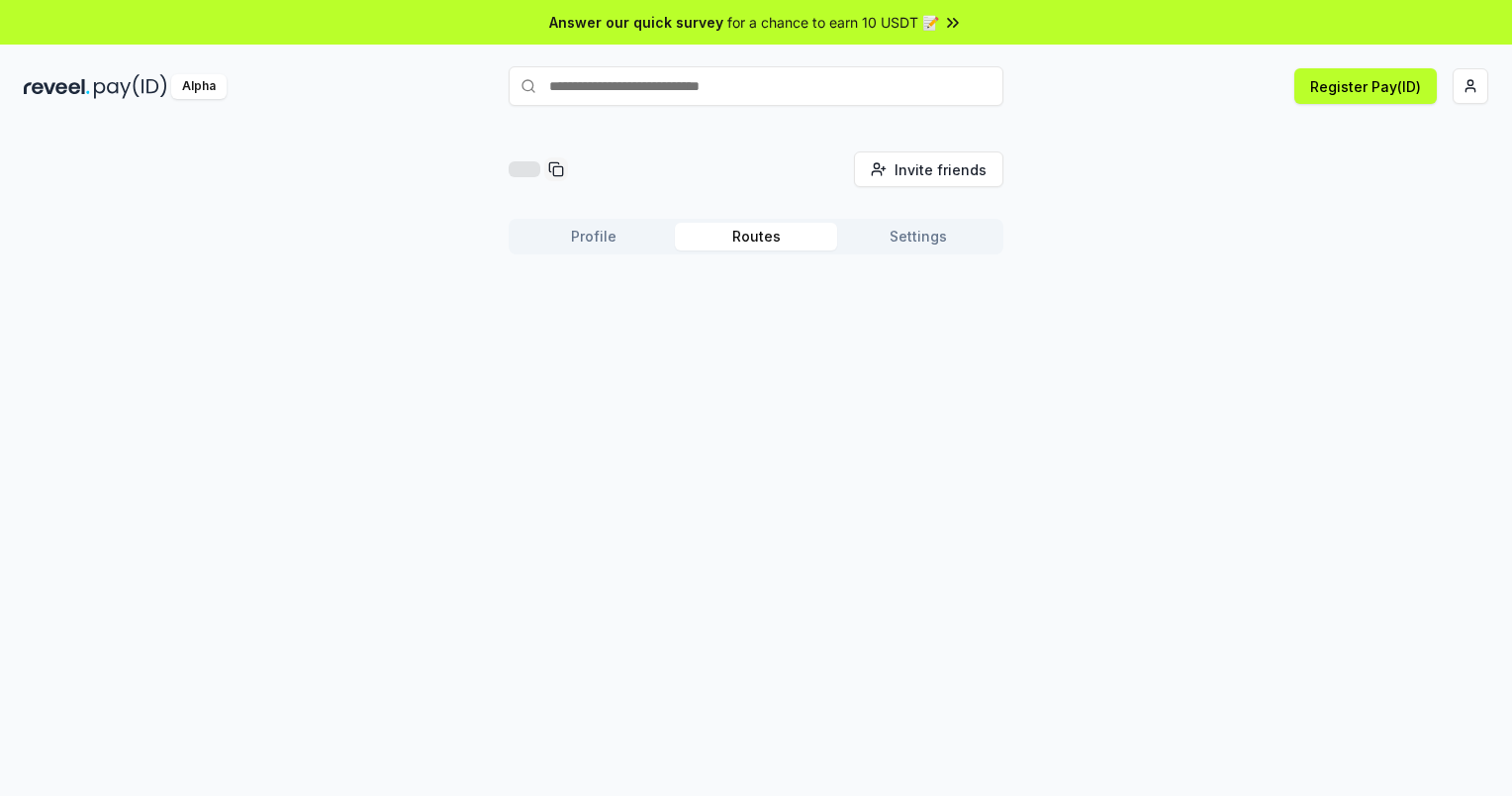 click on "Routes" at bounding box center [756, 237] 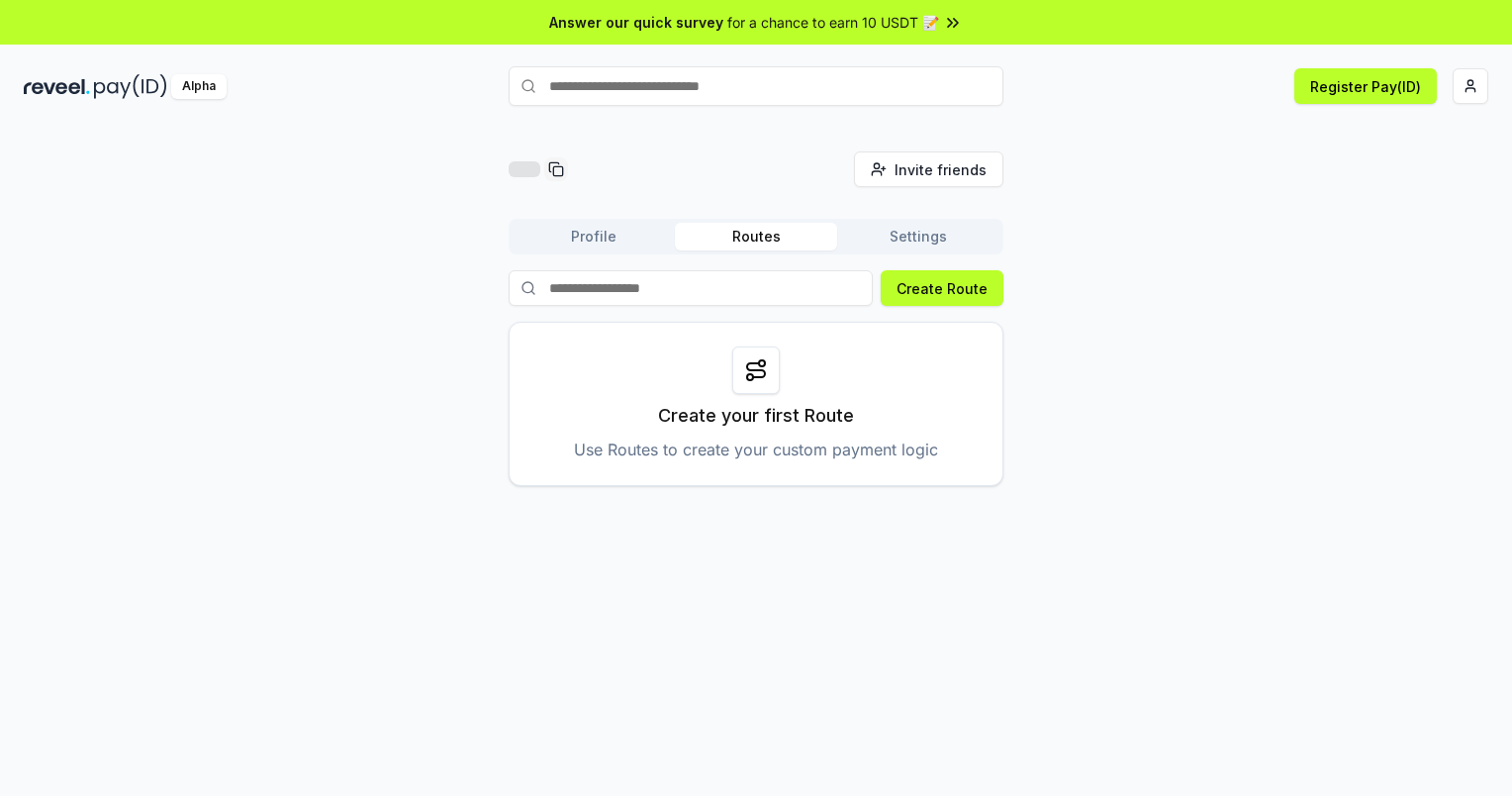 click on "Settings" at bounding box center [918, 237] 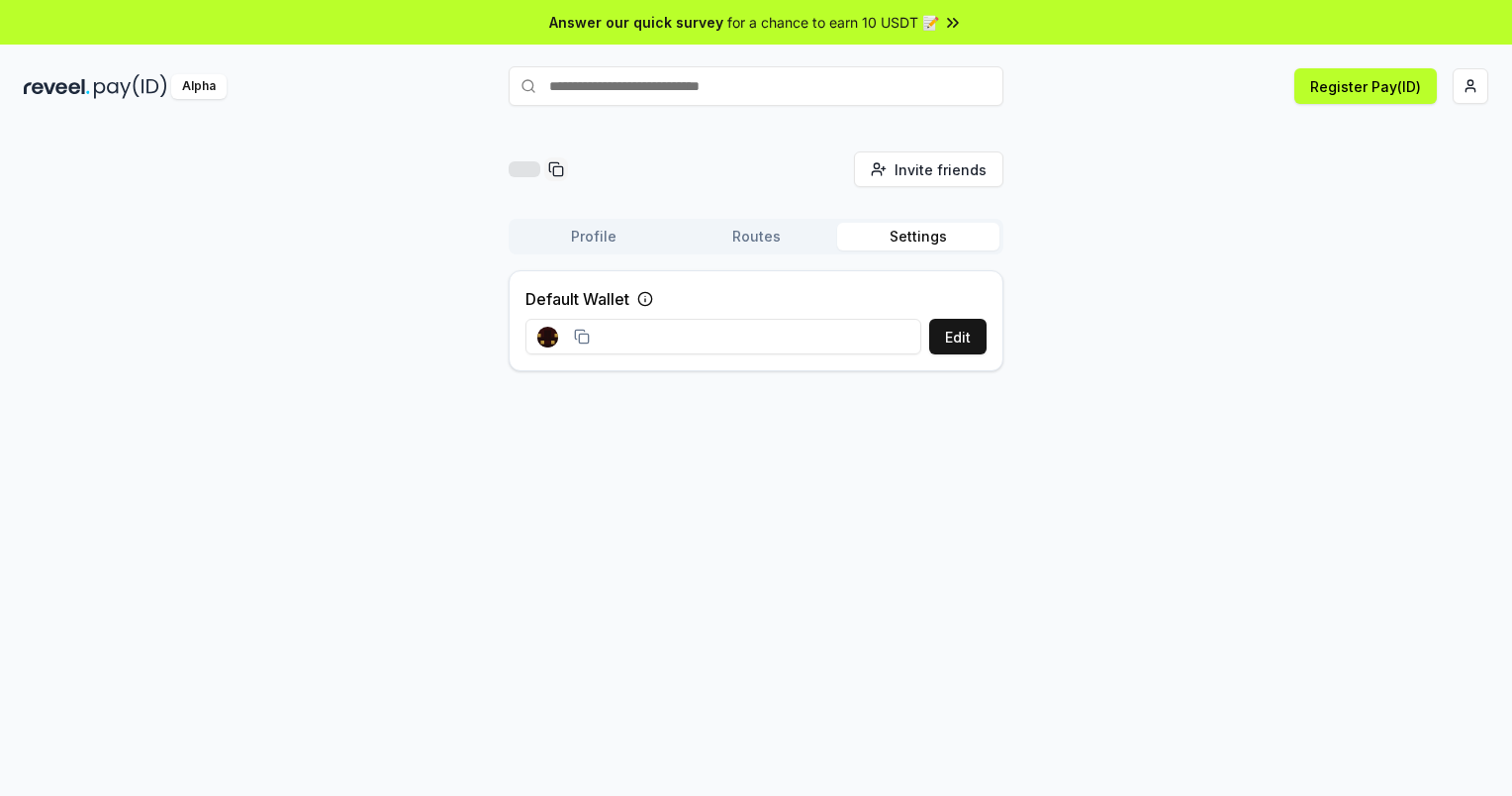 click on "Profile" at bounding box center (594, 237) 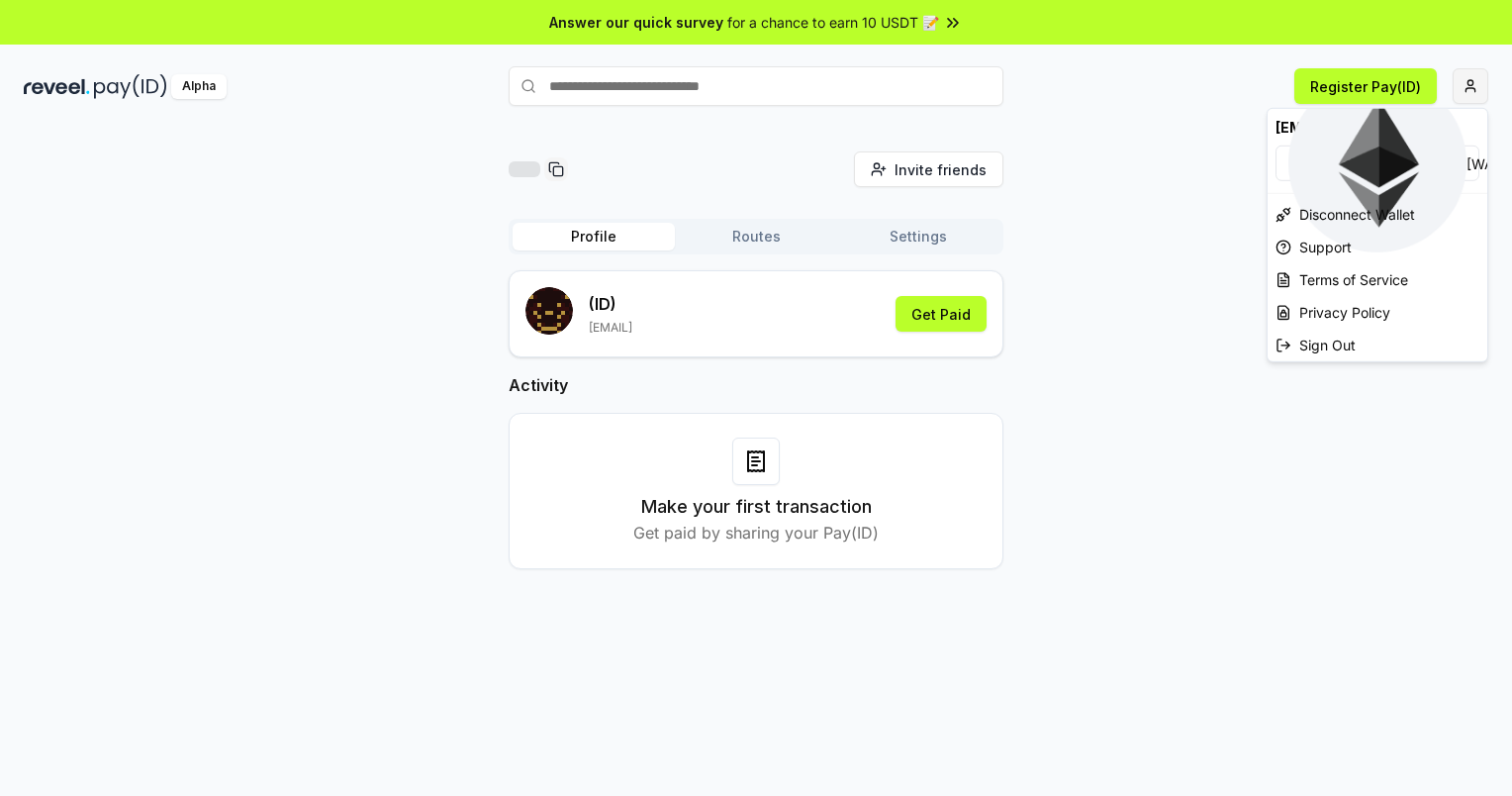 click on "Answer our quick survey for a chance to earn 10 USDT 📝 Alpha Register Pay(ID) Invite friends Invite Profile Routes Settings (ID) a260806070308@gmail.com Get Paid Activity Make your first transaction Get paid by sharing your Pay(ID) a260806070308@gmail.com   0xA4101fFE37fE ...     Disconnect Wallet   Support   Terms of Service   Privacy Policy   Sign Out" at bounding box center (756, 398) 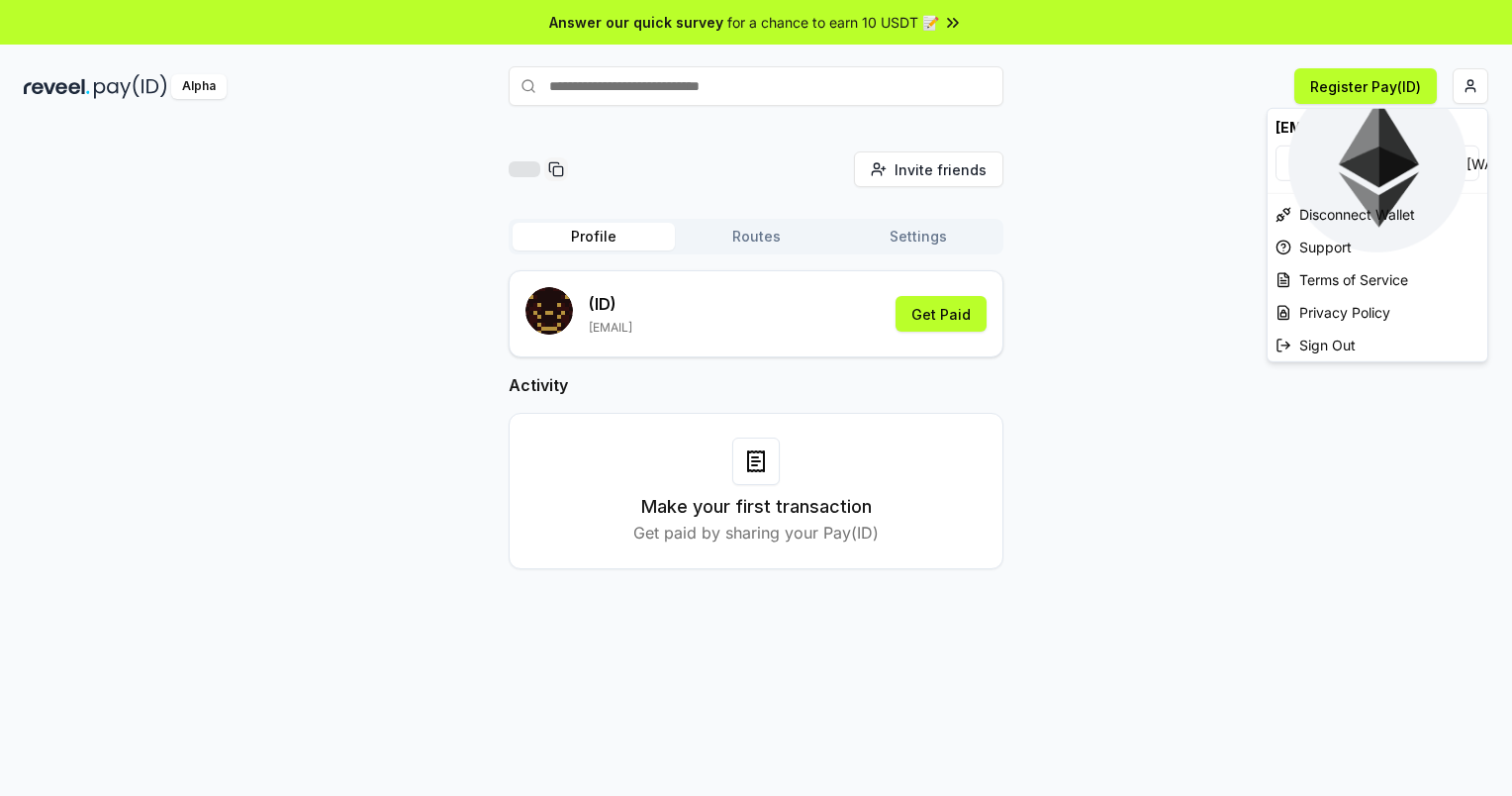 click on "Answer our quick survey for a chance to earn 10 USDT 📝 Alpha Register Pay(ID) Invite friends Invite Profile Routes Settings (ID) a260806070308@gmail.com Get Paid Activity Make your first transaction Get paid by sharing your Pay(ID) a260806070308@gmail.com   0xA4101fFE37fE ...     Disconnect Wallet   Support   Terms of Service   Privacy Policy   Sign Out" at bounding box center (756, 398) 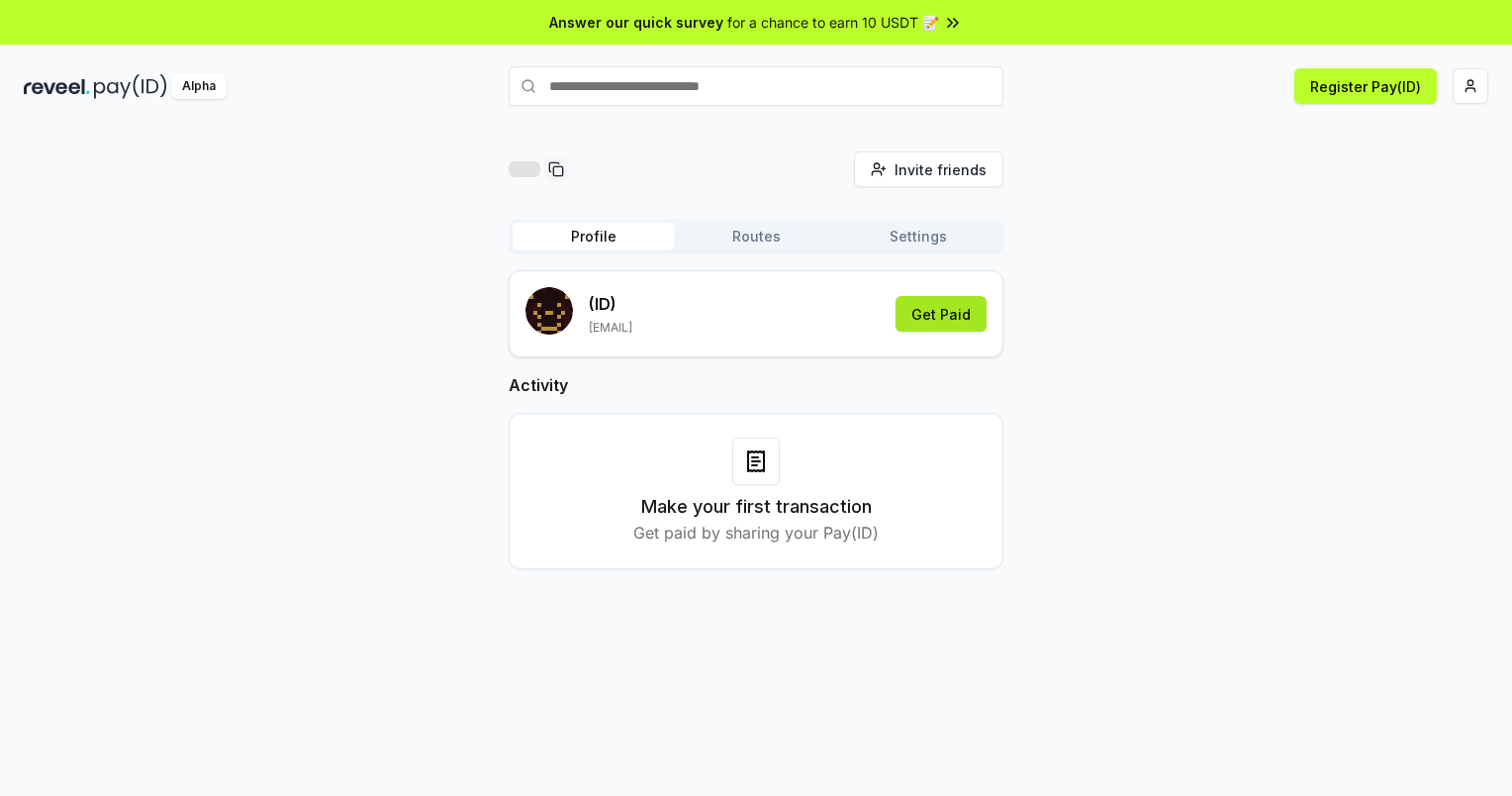 click on "Get Paid" at bounding box center [941, 314] 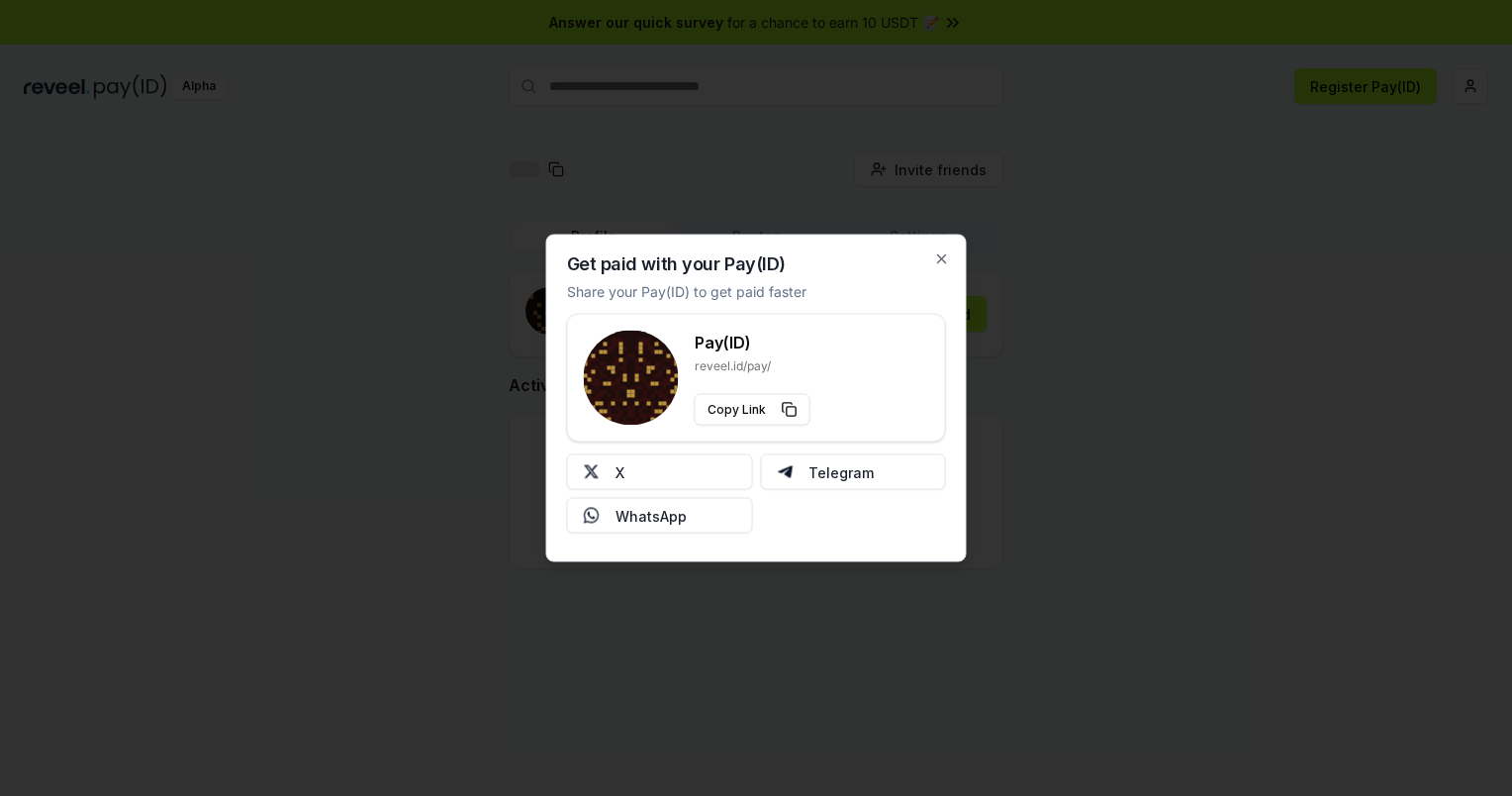 click 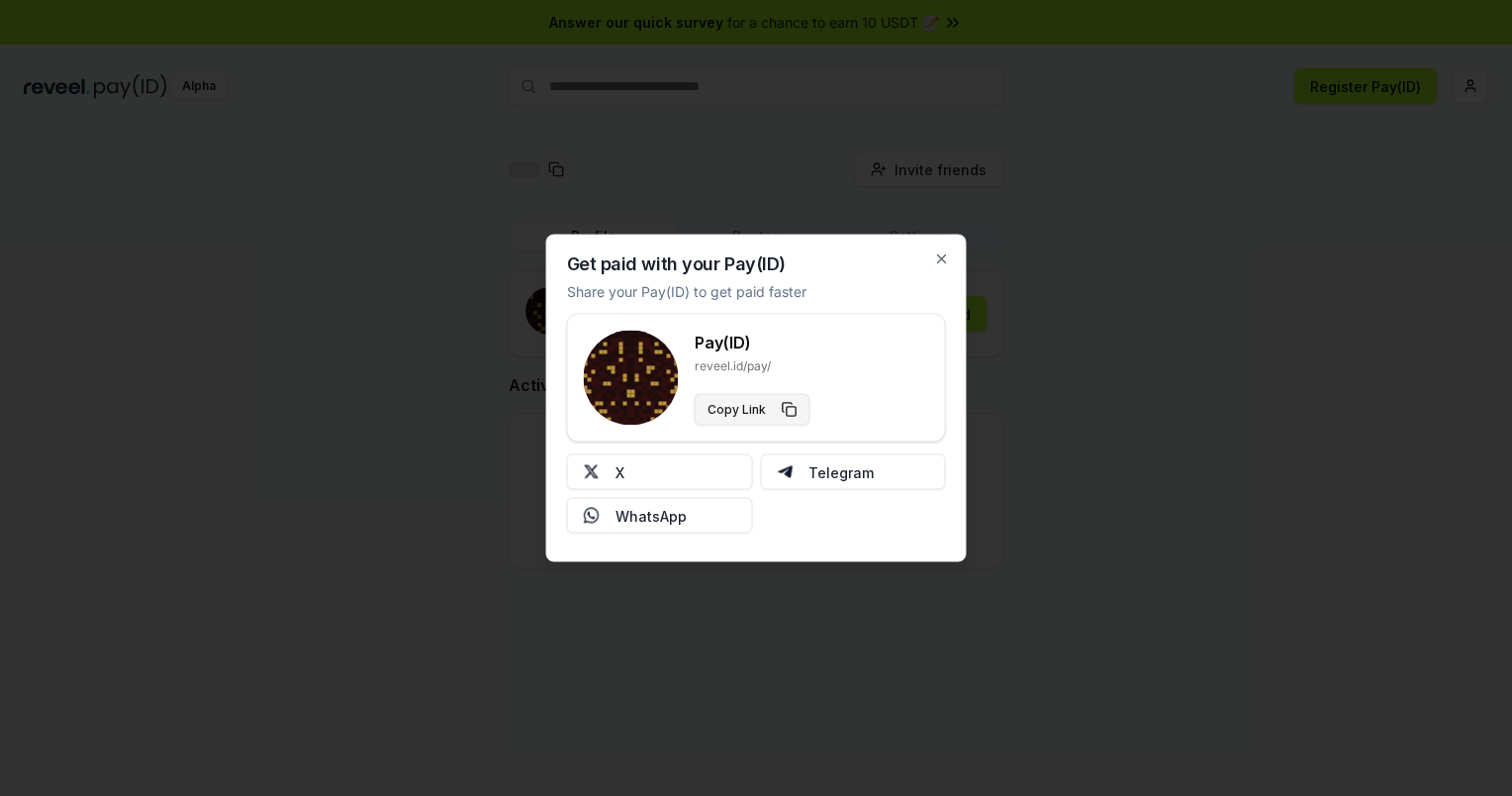 drag, startPoint x: 743, startPoint y: 337, endPoint x: 763, endPoint y: 406, distance: 71.8401 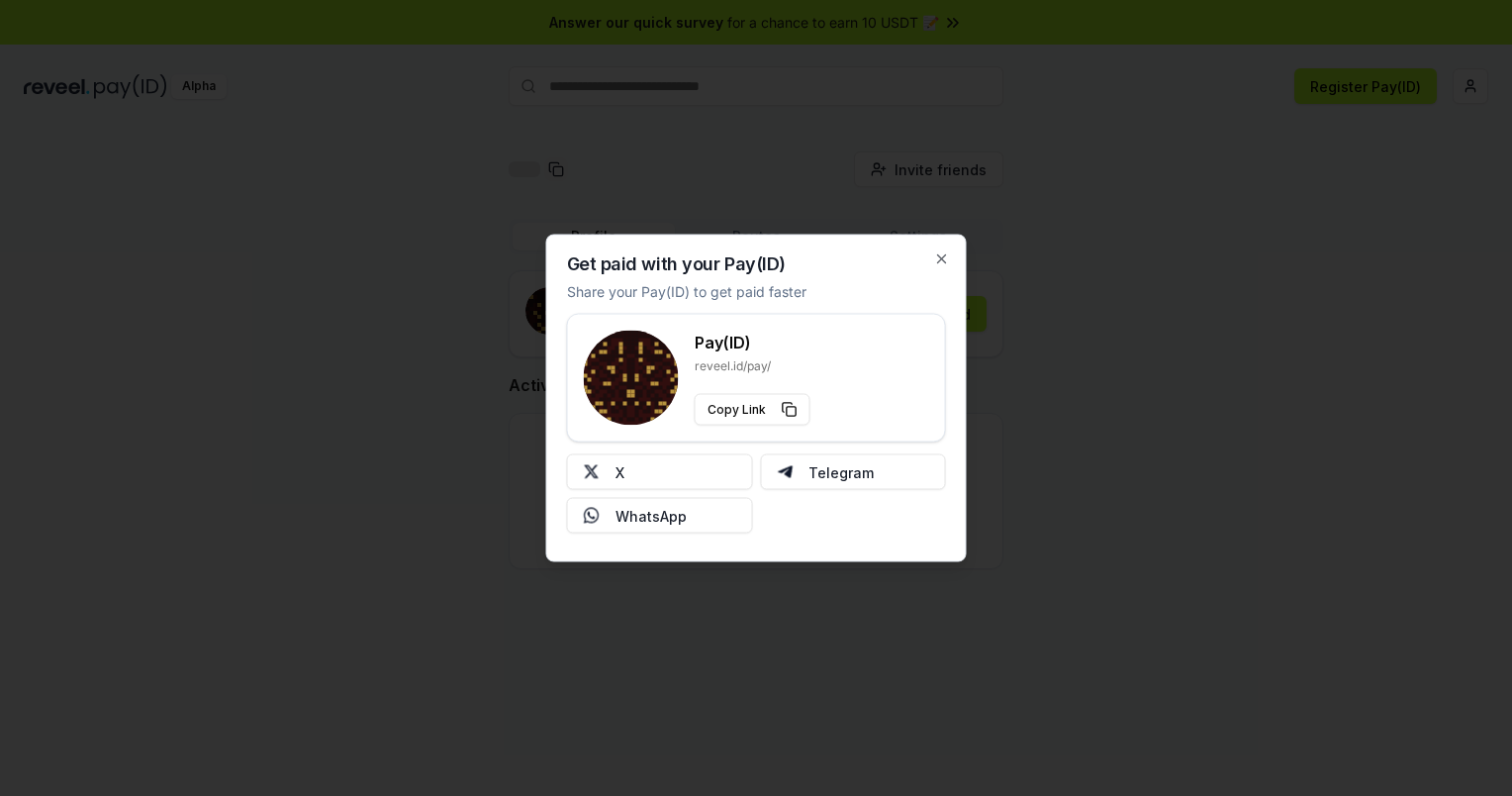 click on "Share your Pay(ID) to get paid faster" at bounding box center (687, 291) 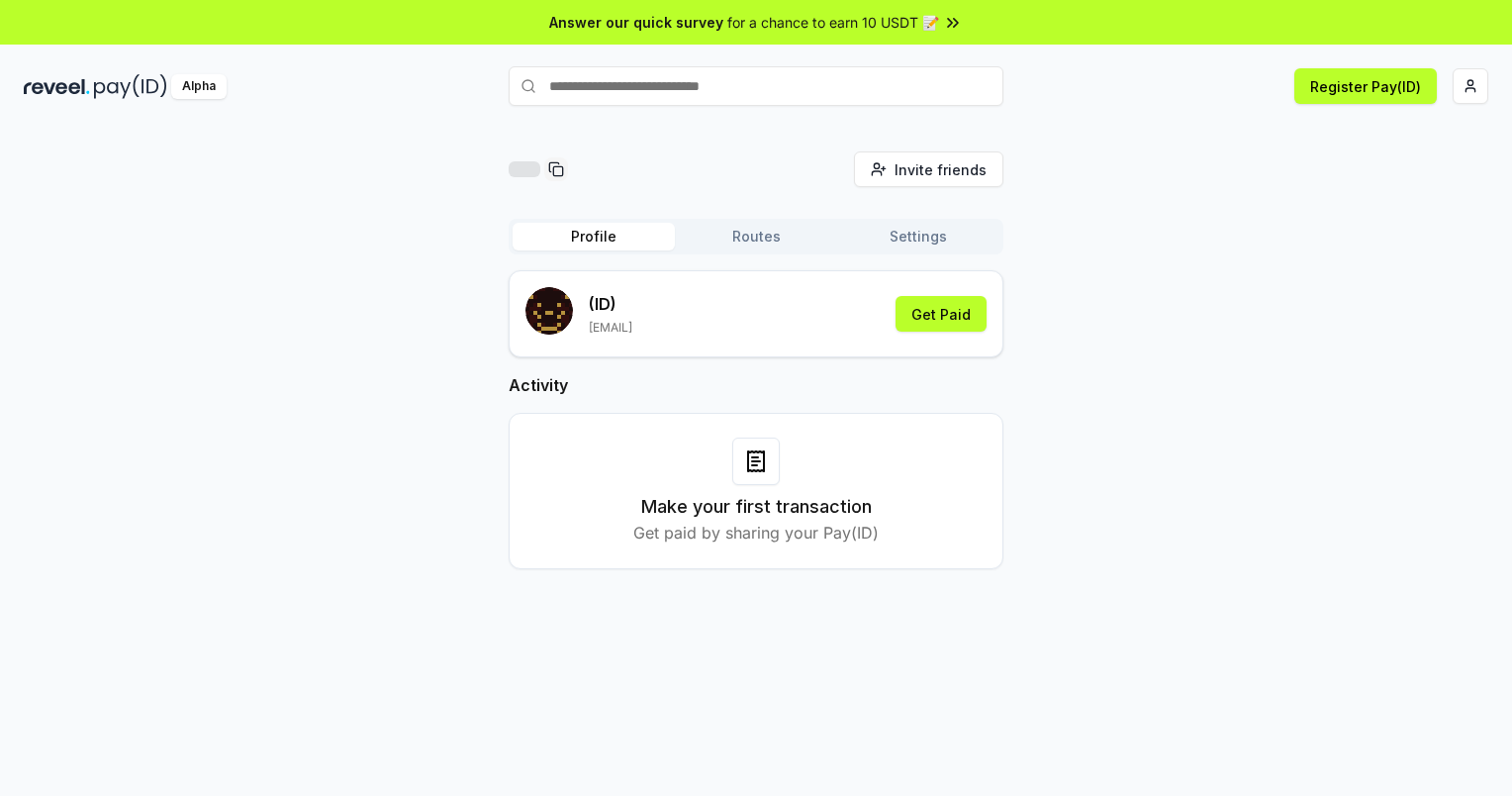 drag, startPoint x: 1344, startPoint y: 93, endPoint x: 1253, endPoint y: 357, distance: 279.24362 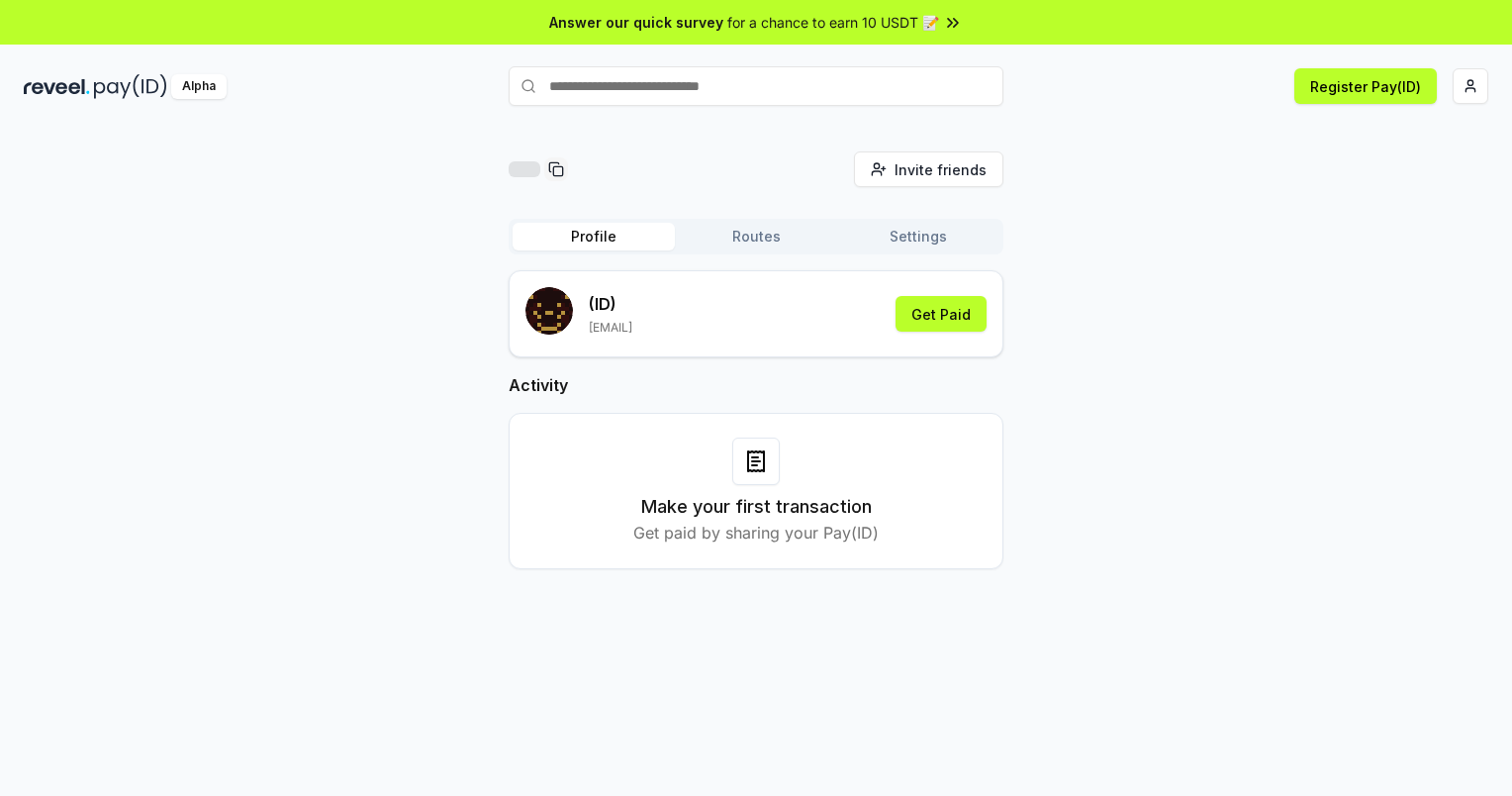 click on "Answer our quick survey for a chance to earn 10 USDT 📝 Alpha Register Pay(ID) Invite friends Invite Profile Routes Settings (ID) a260806070308@gmail.com Get Paid Activity Make your first transaction Get paid by sharing your Pay(ID)" at bounding box center (756, 426) 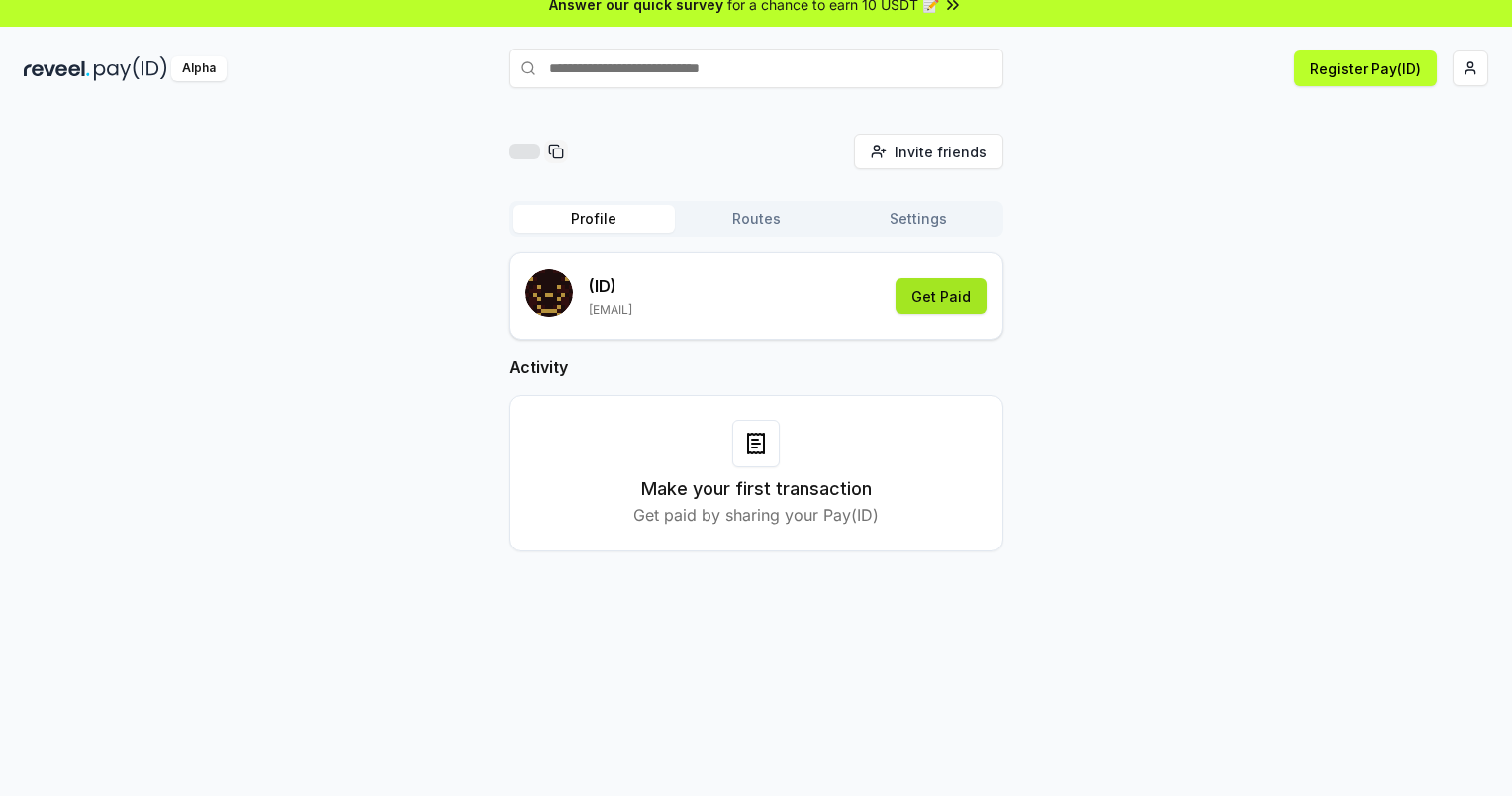 scroll, scrollTop: 55, scrollLeft: 0, axis: vertical 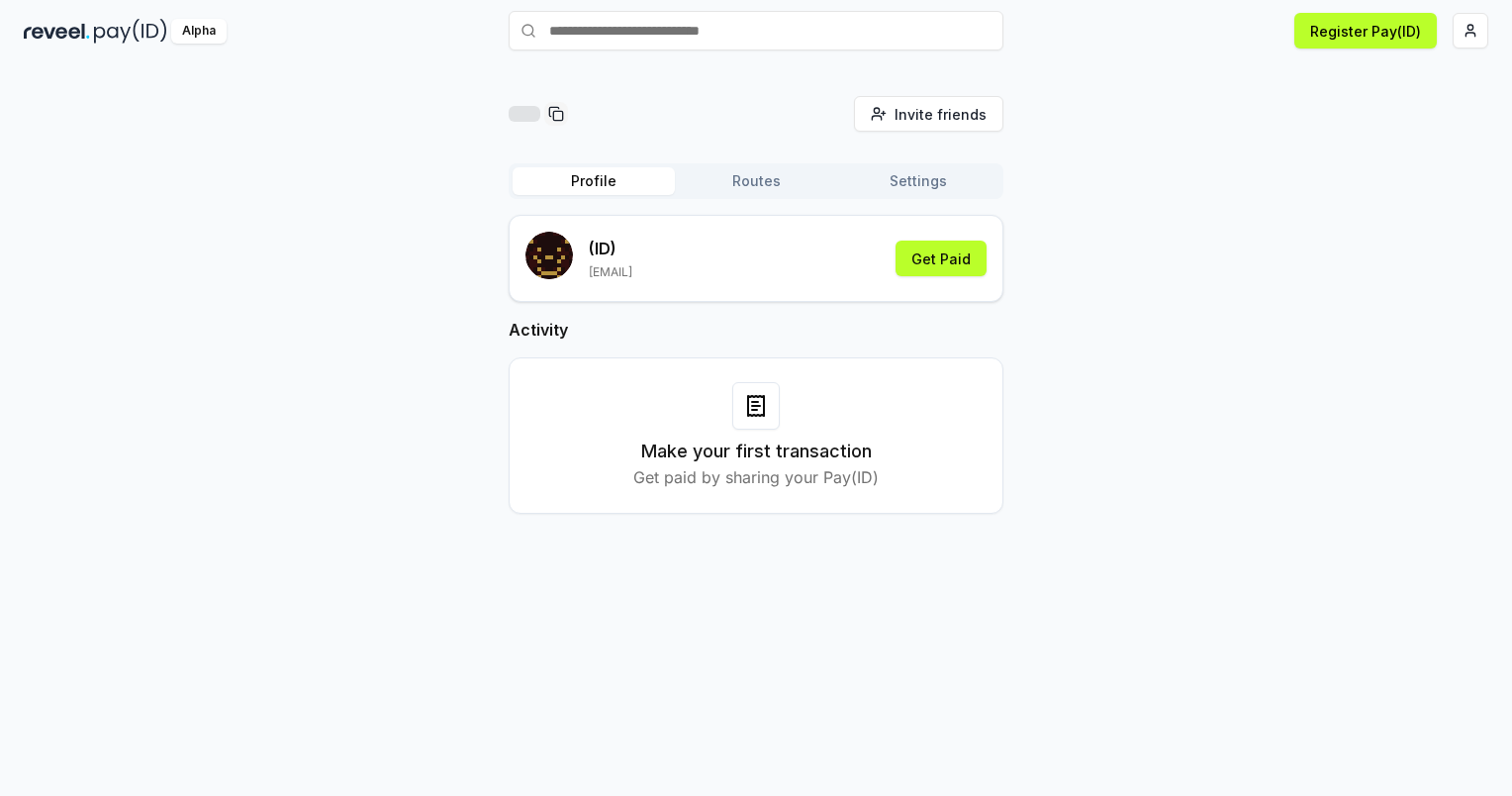 click at bounding box center [538, 114] 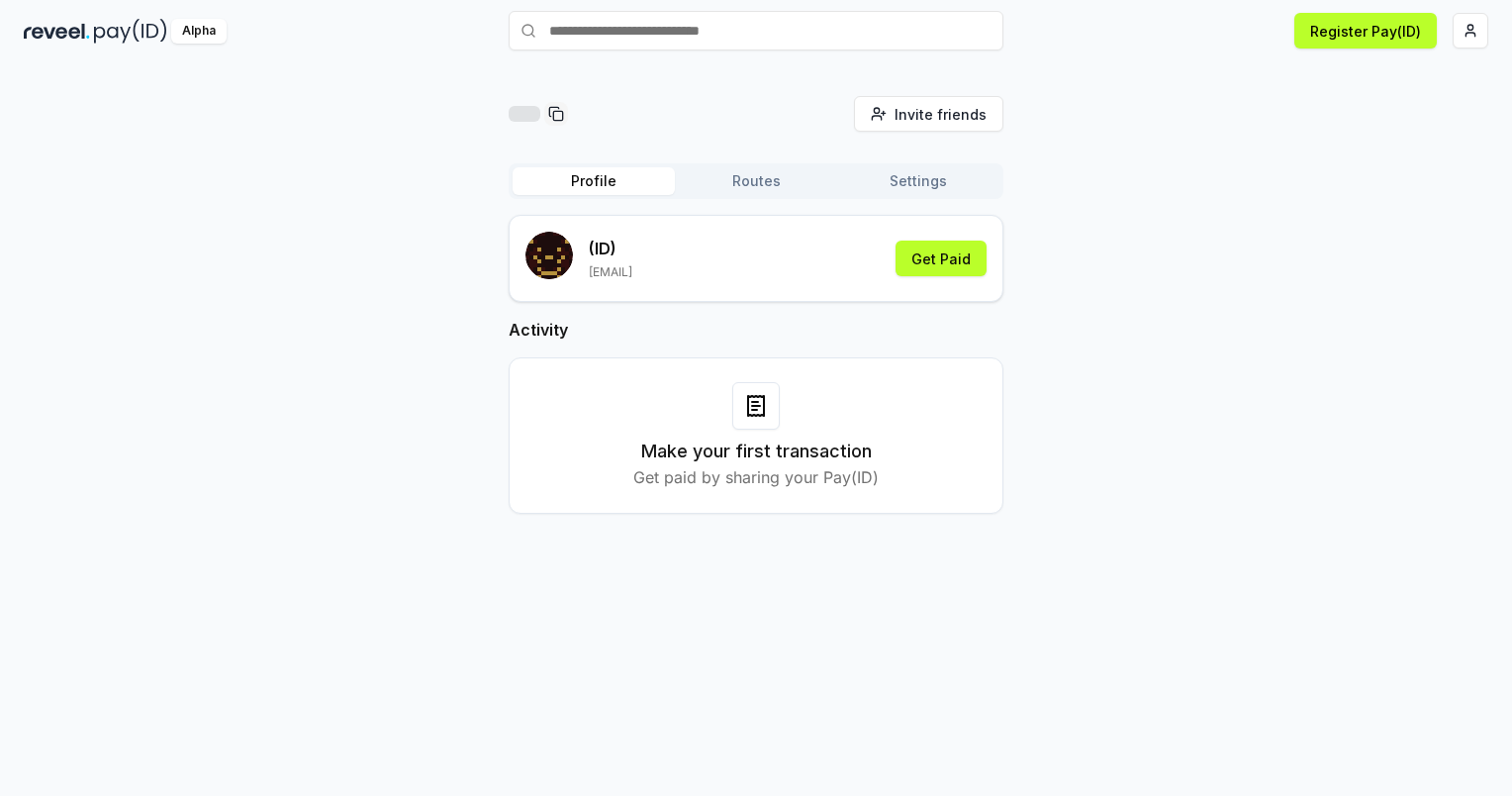 click at bounding box center [524, 114] 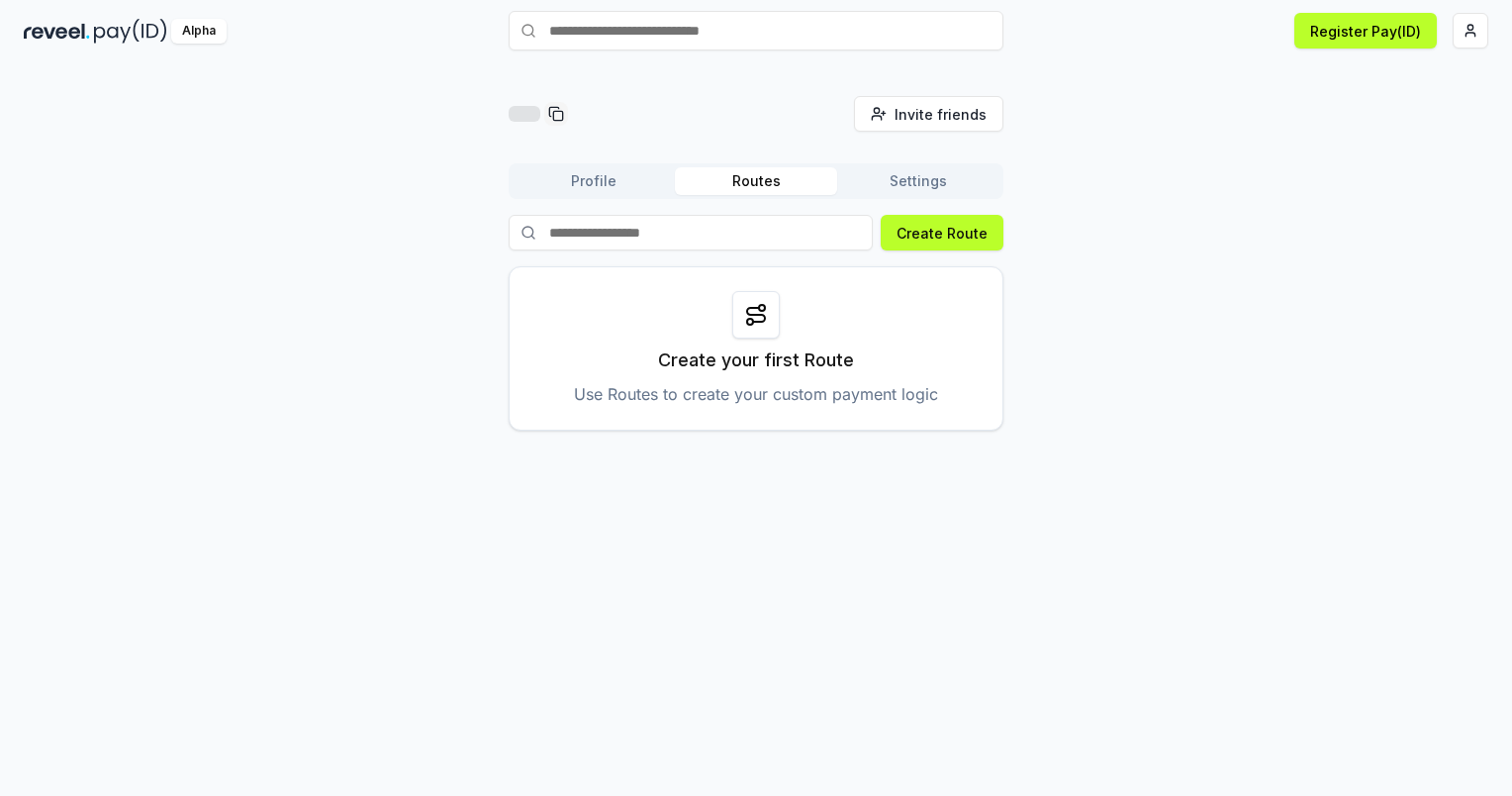 drag, startPoint x: 717, startPoint y: 218, endPoint x: 919, endPoint y: 260, distance: 206.32014 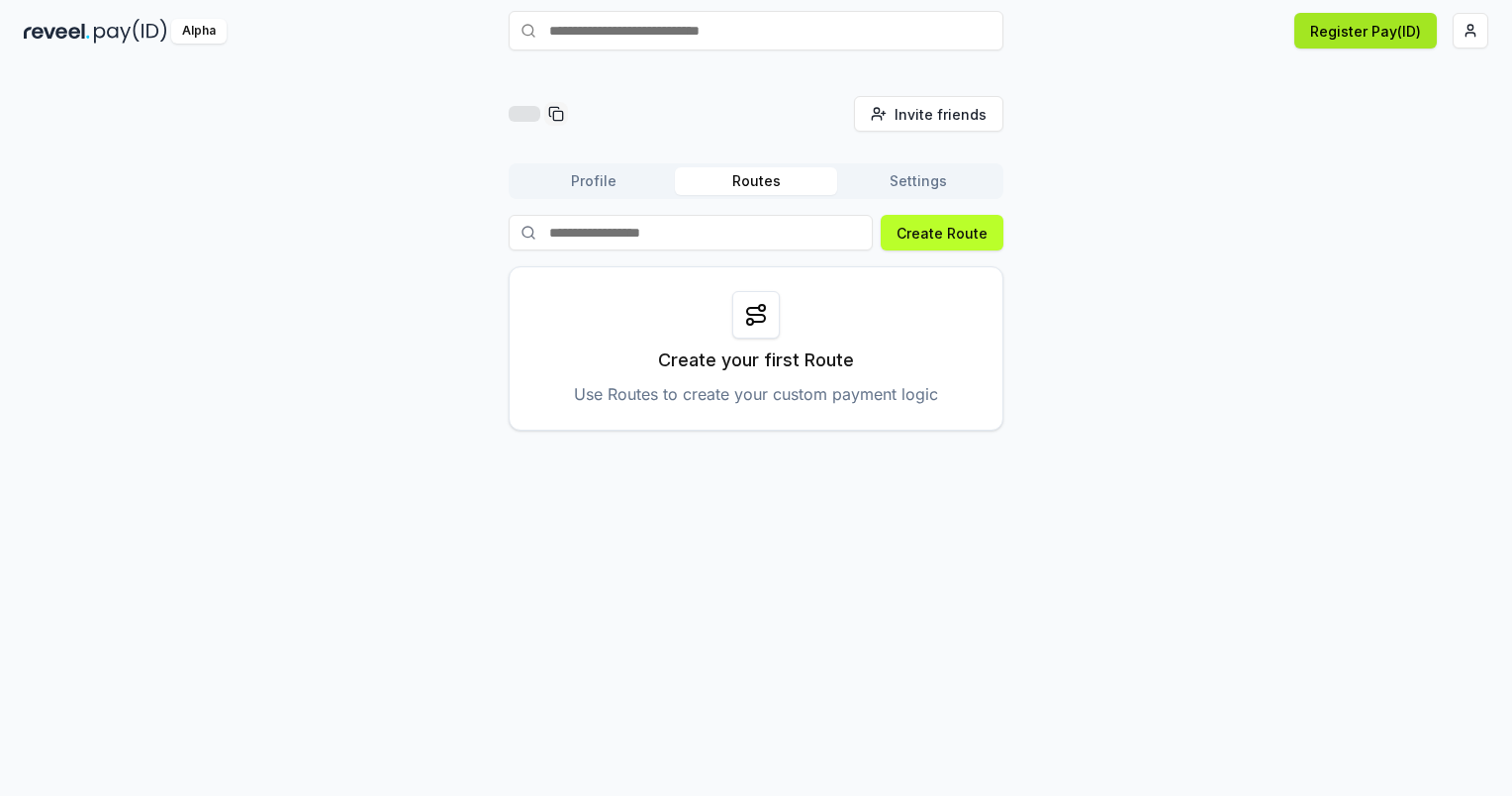 click on "Register Pay(ID)" at bounding box center [1366, 31] 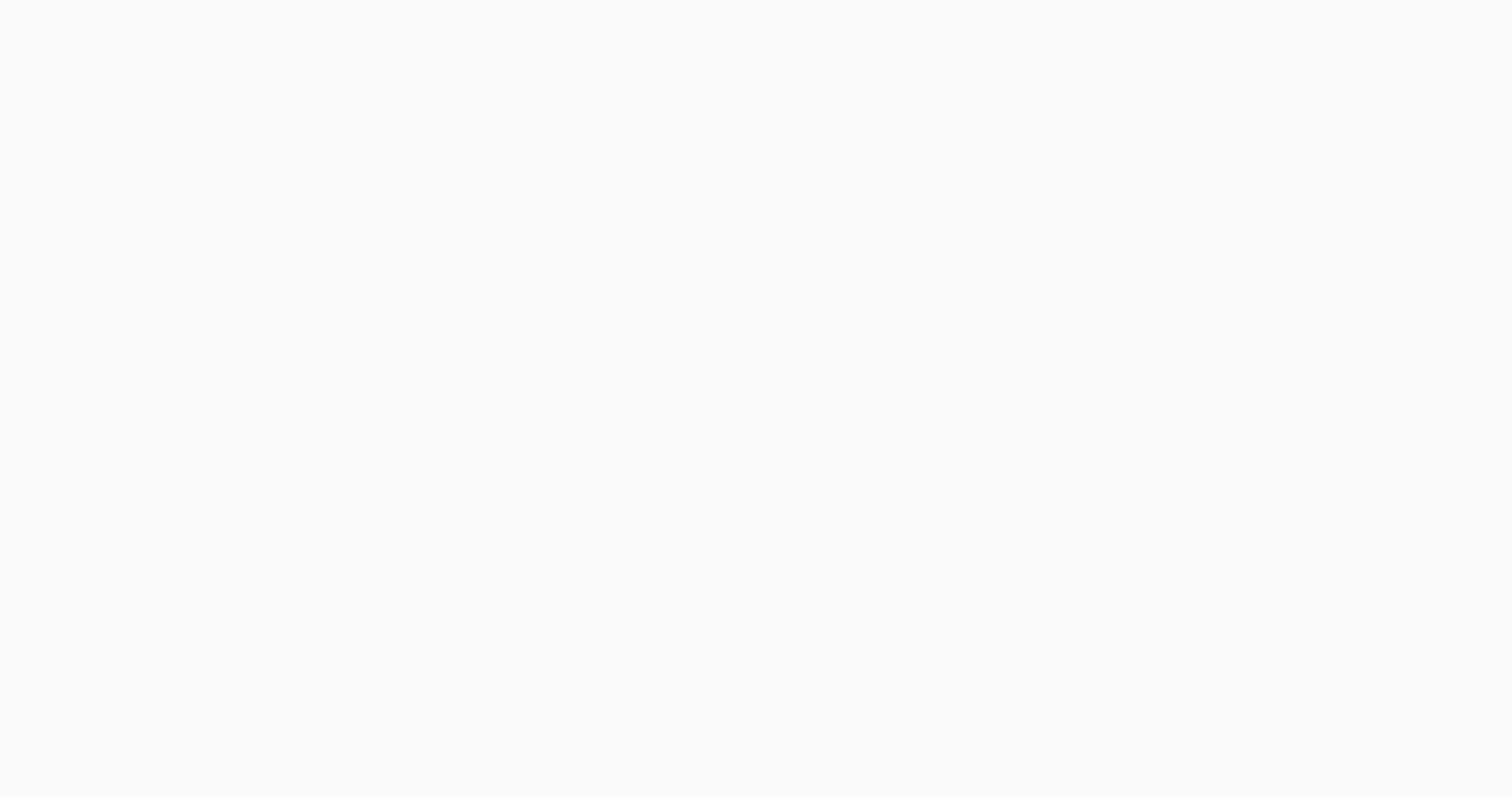 scroll, scrollTop: 0, scrollLeft: 0, axis: both 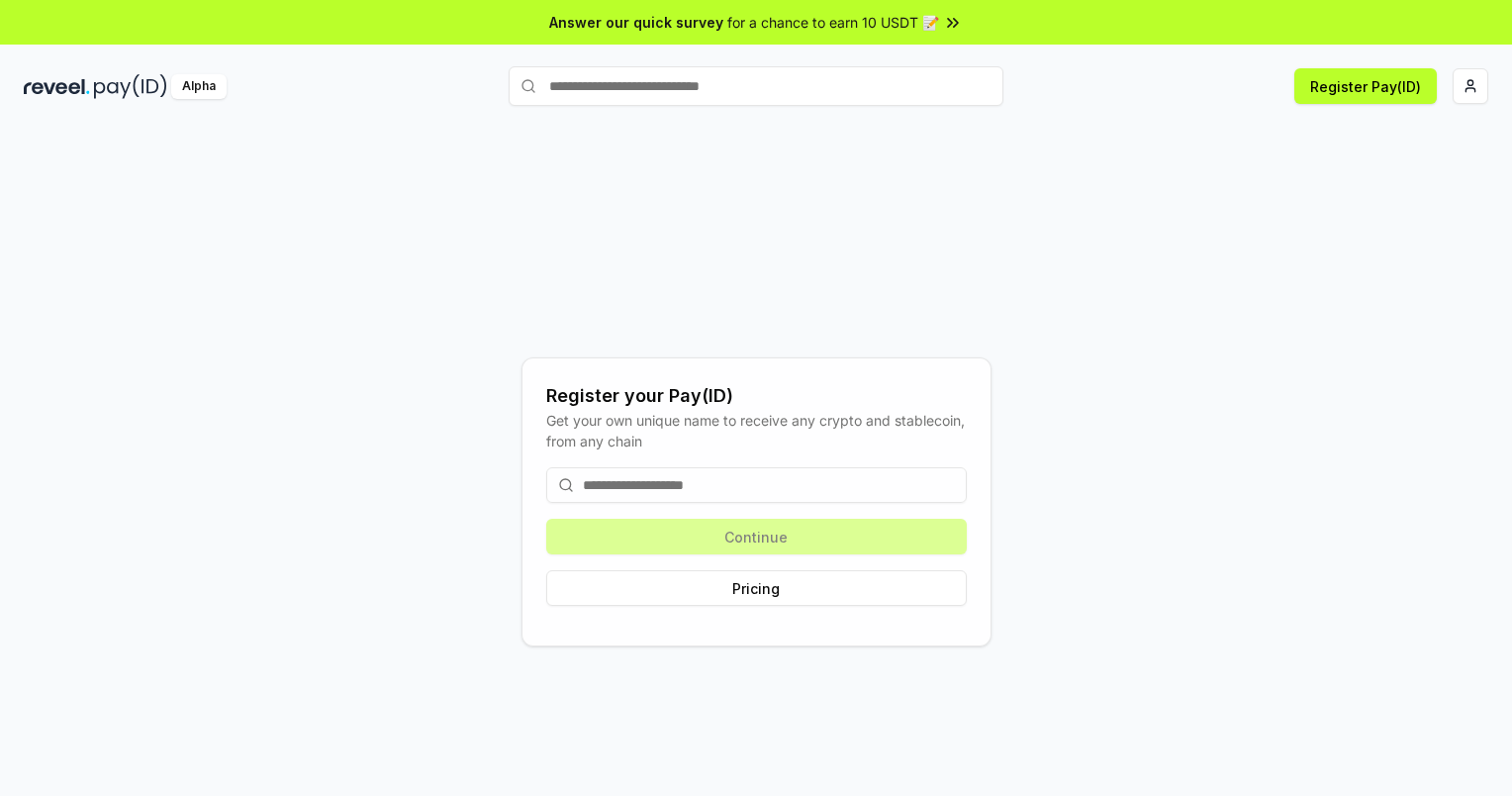 click at bounding box center (756, 485) 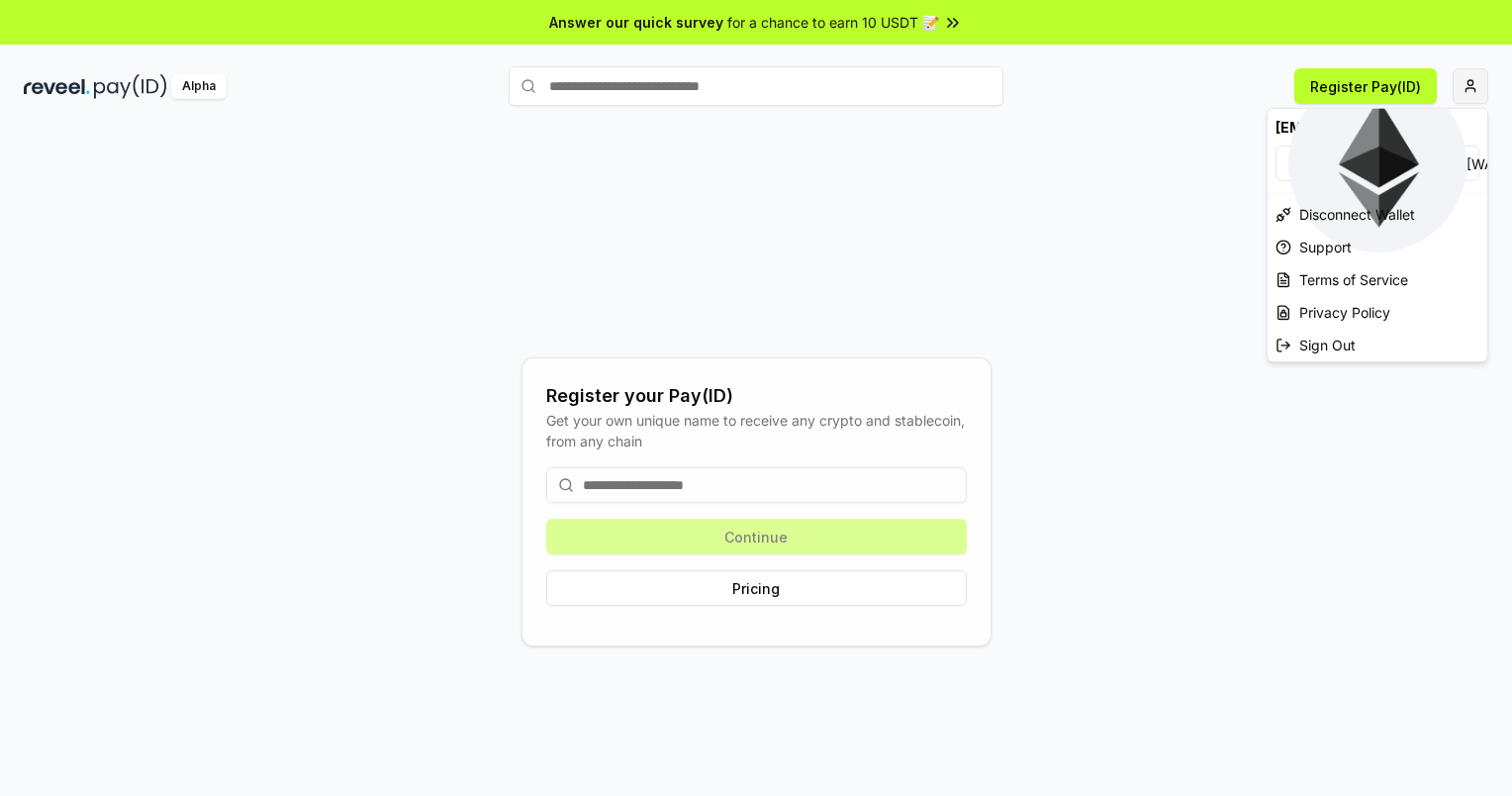 click on "Answer our quick survey for a chance to earn 10 USDT 📝 Alpha Register Pay(ID) Register your Pay(ID) Get your own unique name to receive any crypto and stablecoin, from any chain Continue Pricing a260806070308@gmail.com   0xA4101fFE37fE ...     Disconnect Wallet   Support   Terms of Service   Privacy Policy   Sign Out" at bounding box center [756, 398] 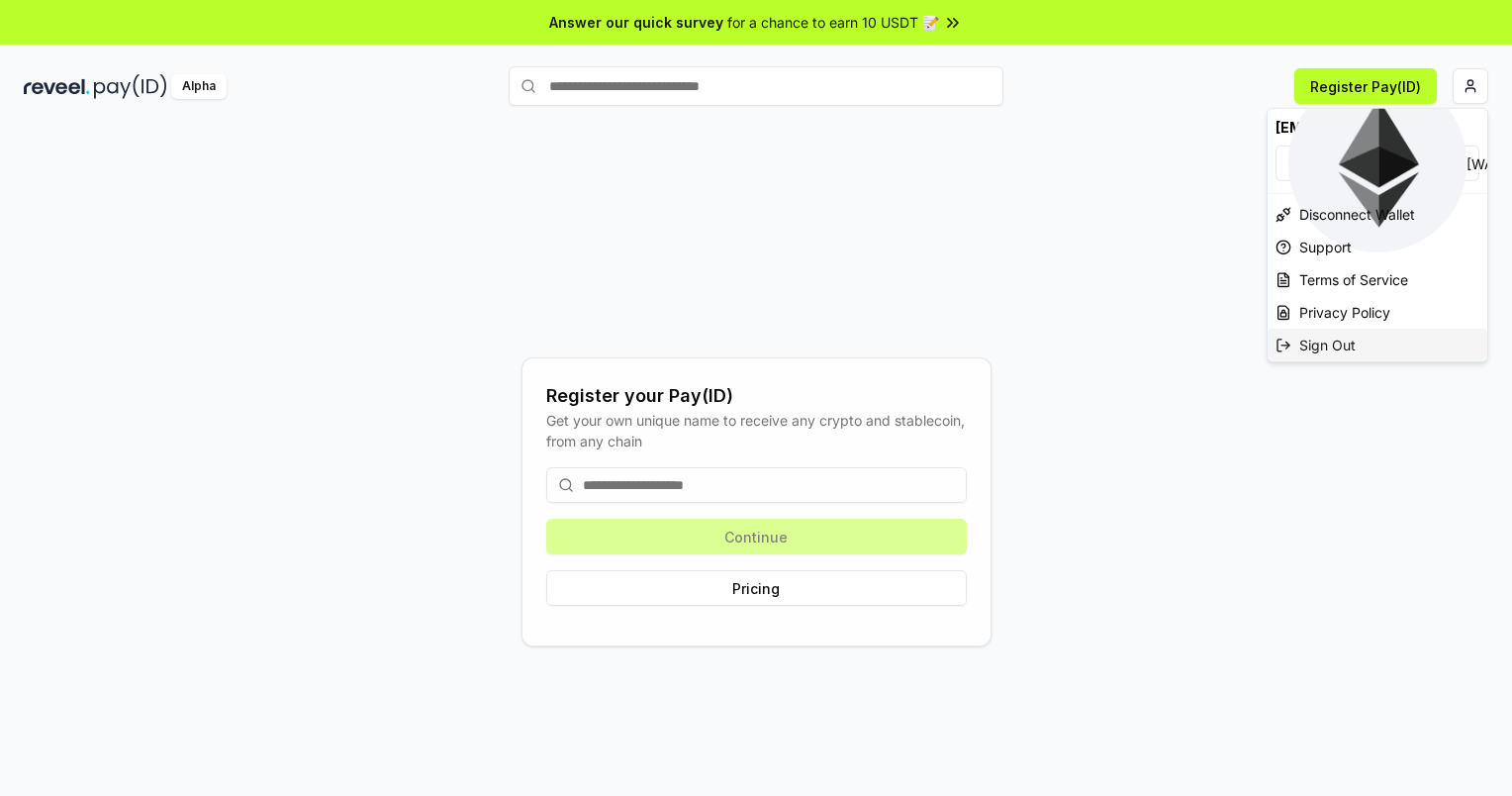 click on "Sign Out" at bounding box center [1377, 345] 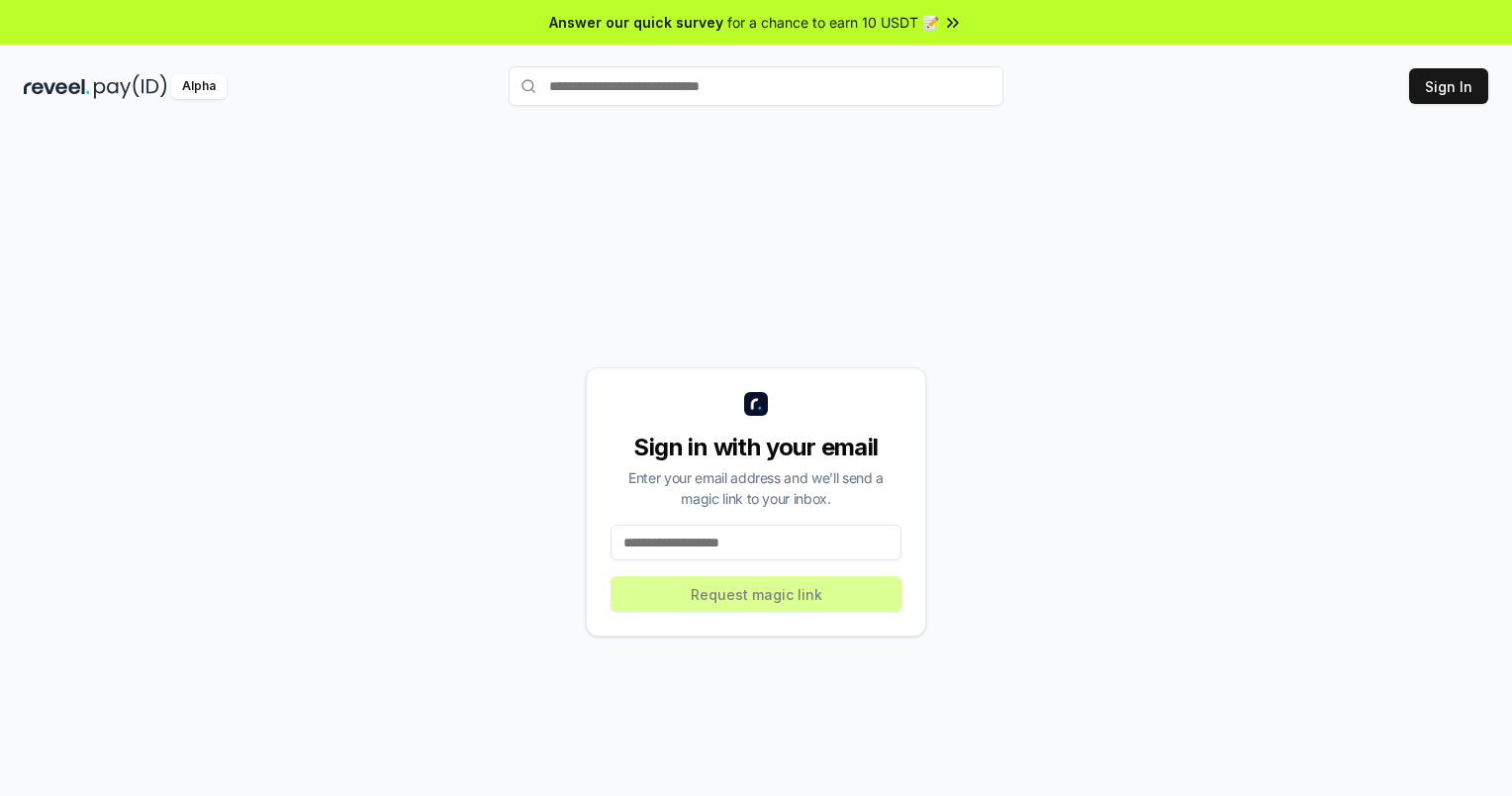scroll, scrollTop: 0, scrollLeft: 0, axis: both 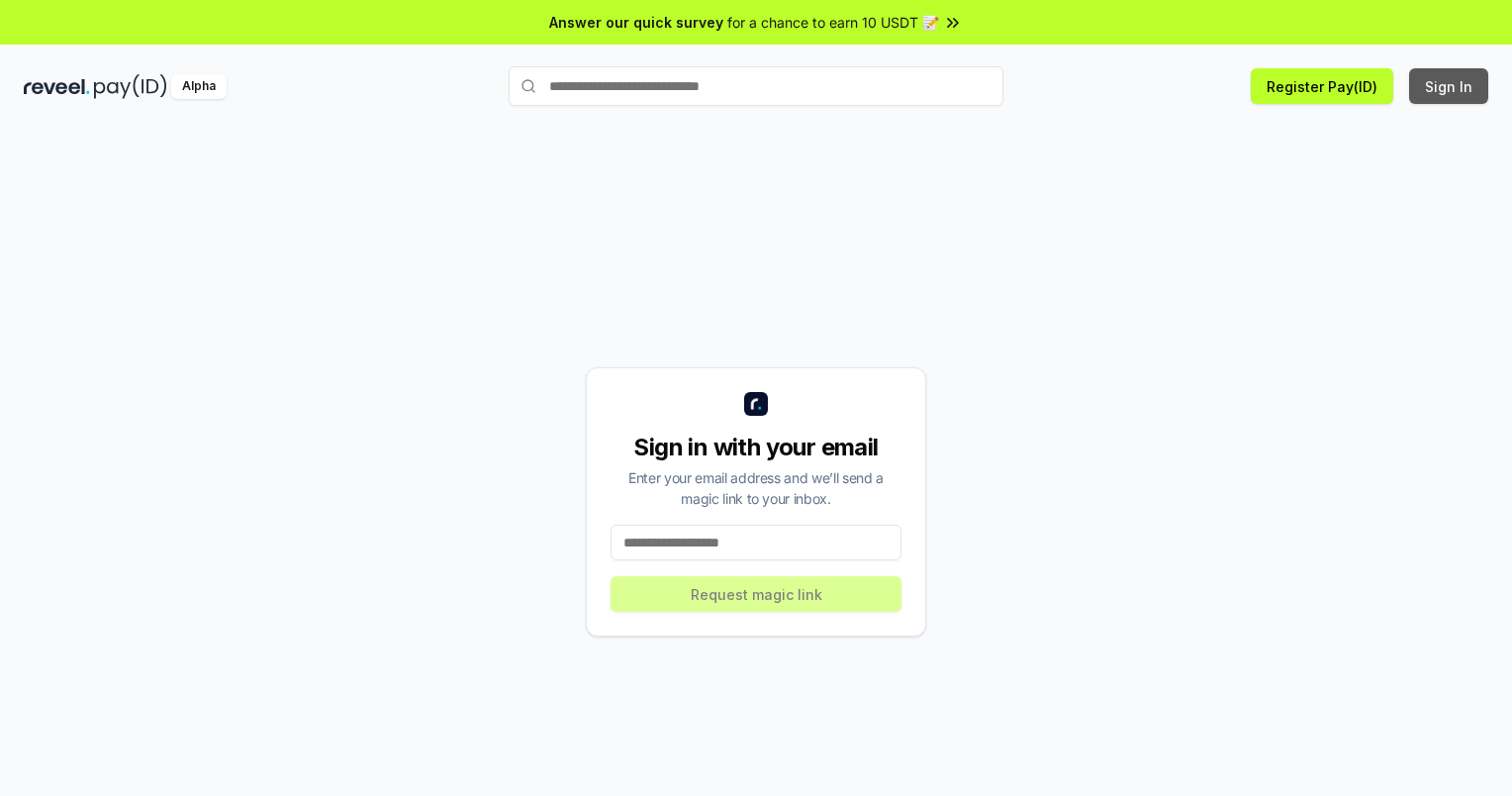 click on "Sign In" at bounding box center [1449, 86] 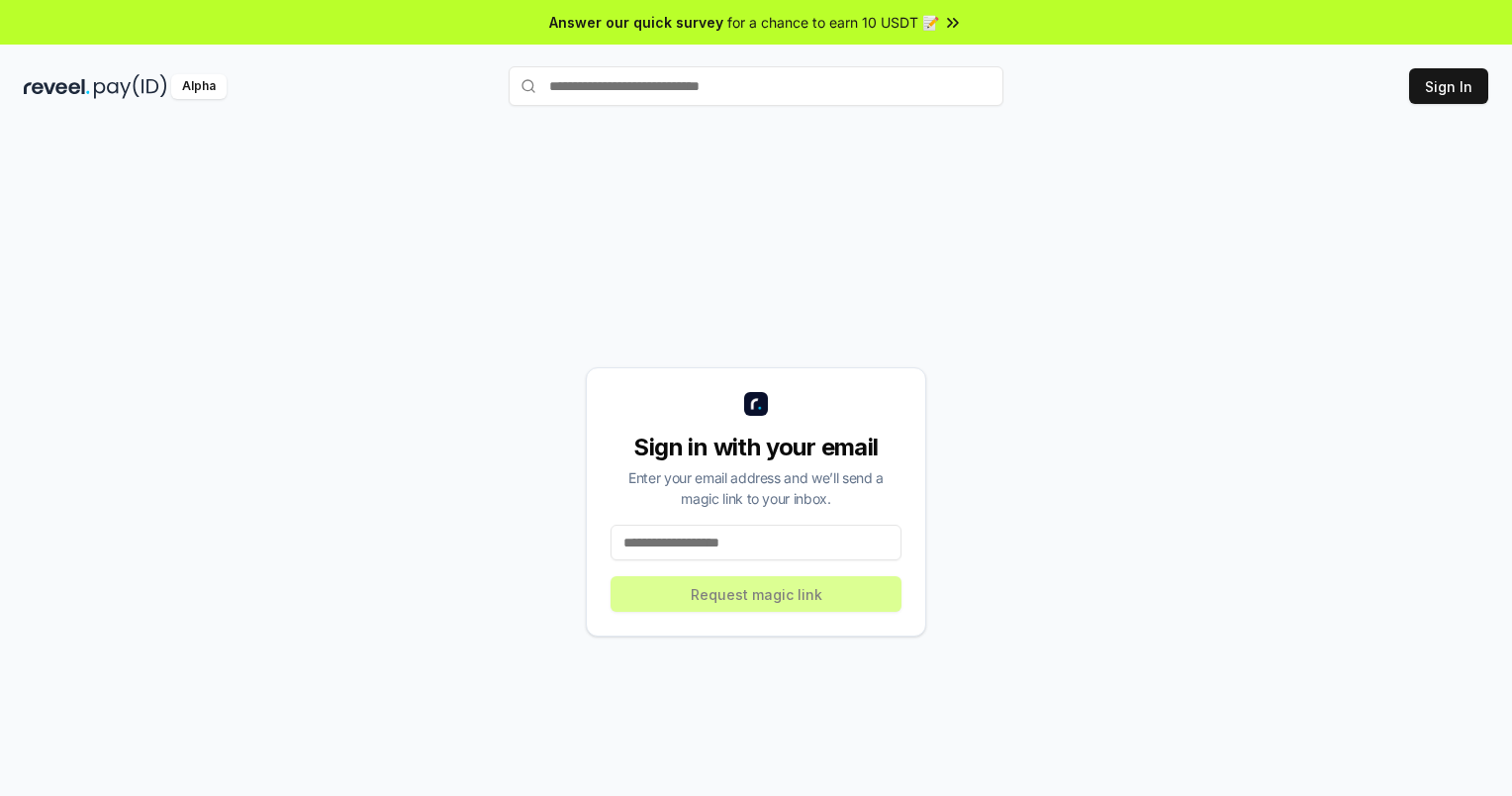 scroll, scrollTop: 0, scrollLeft: 0, axis: both 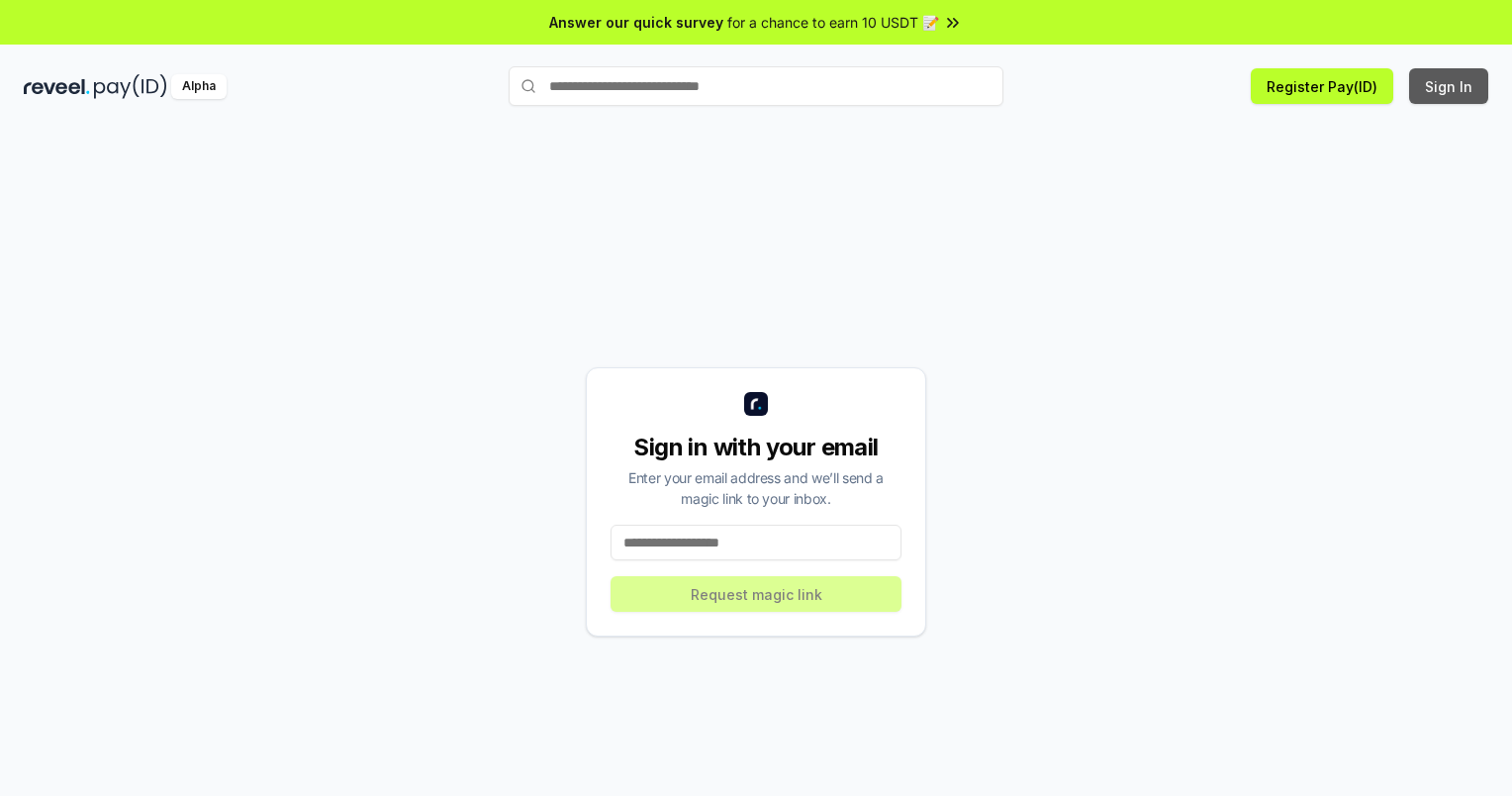 click on "Sign In" at bounding box center (1449, 86) 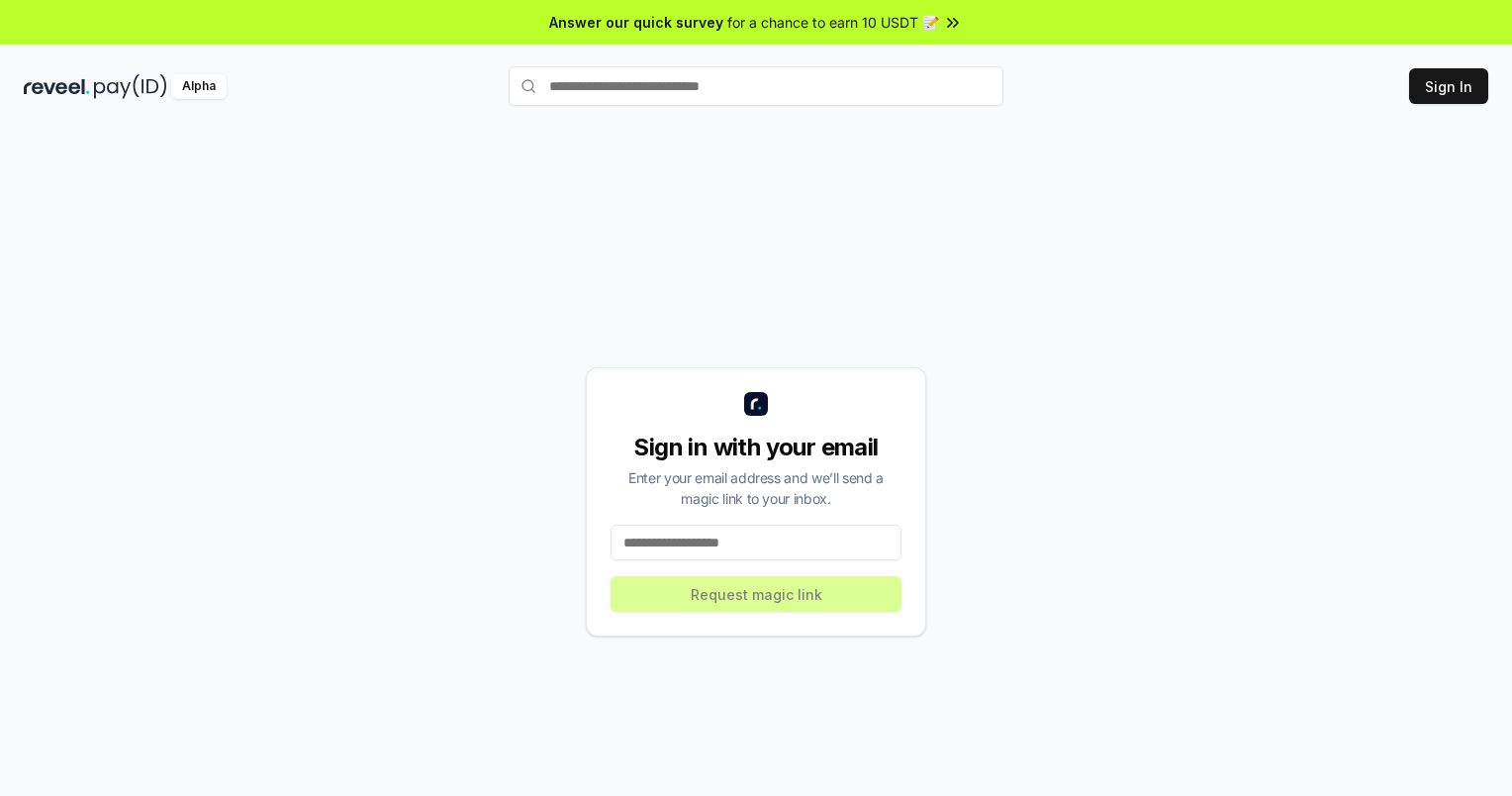 scroll, scrollTop: 0, scrollLeft: 0, axis: both 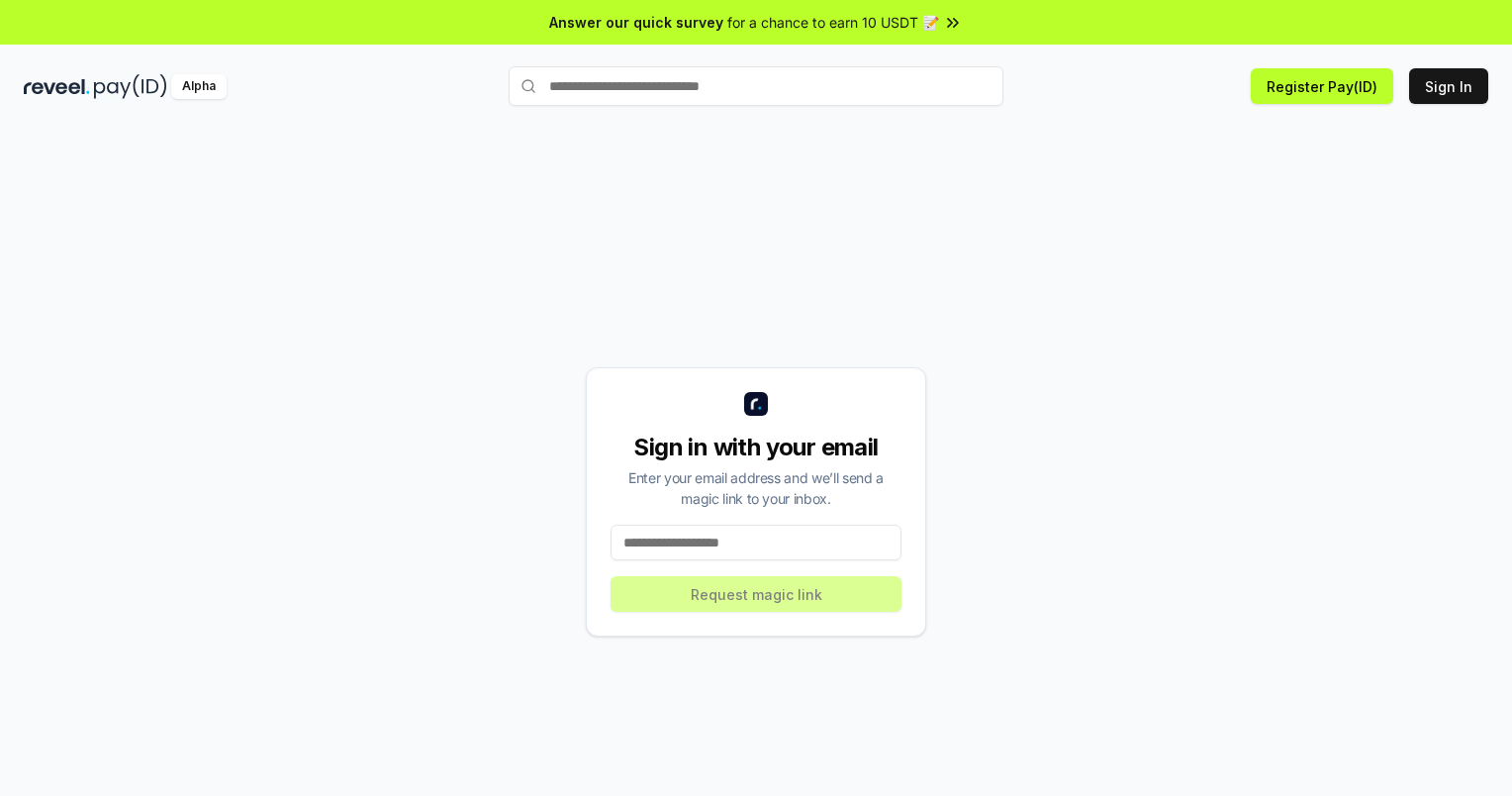 click at bounding box center [756, 543] 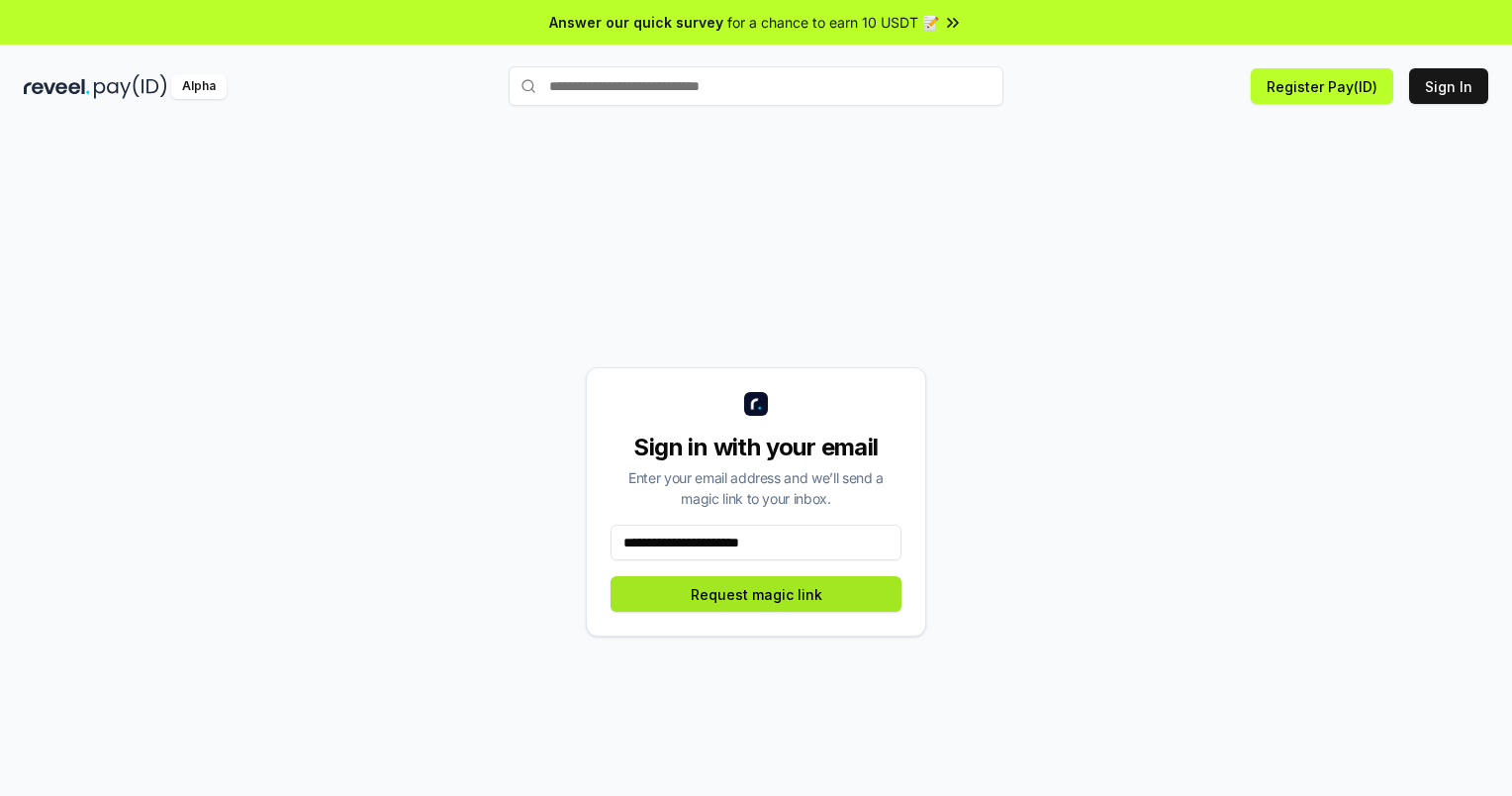 click on "Request magic link" at bounding box center (756, 594) 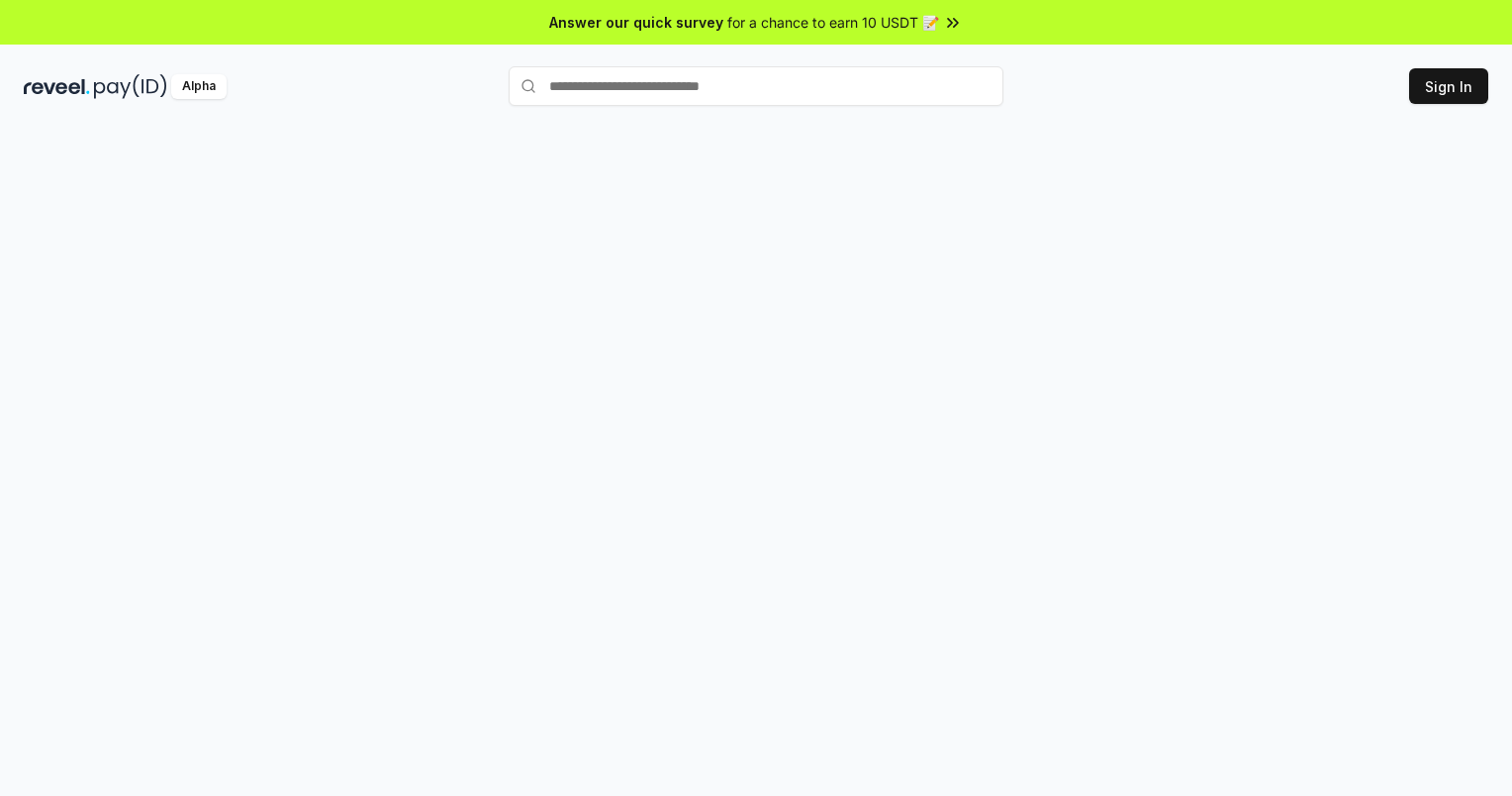 scroll, scrollTop: 0, scrollLeft: 0, axis: both 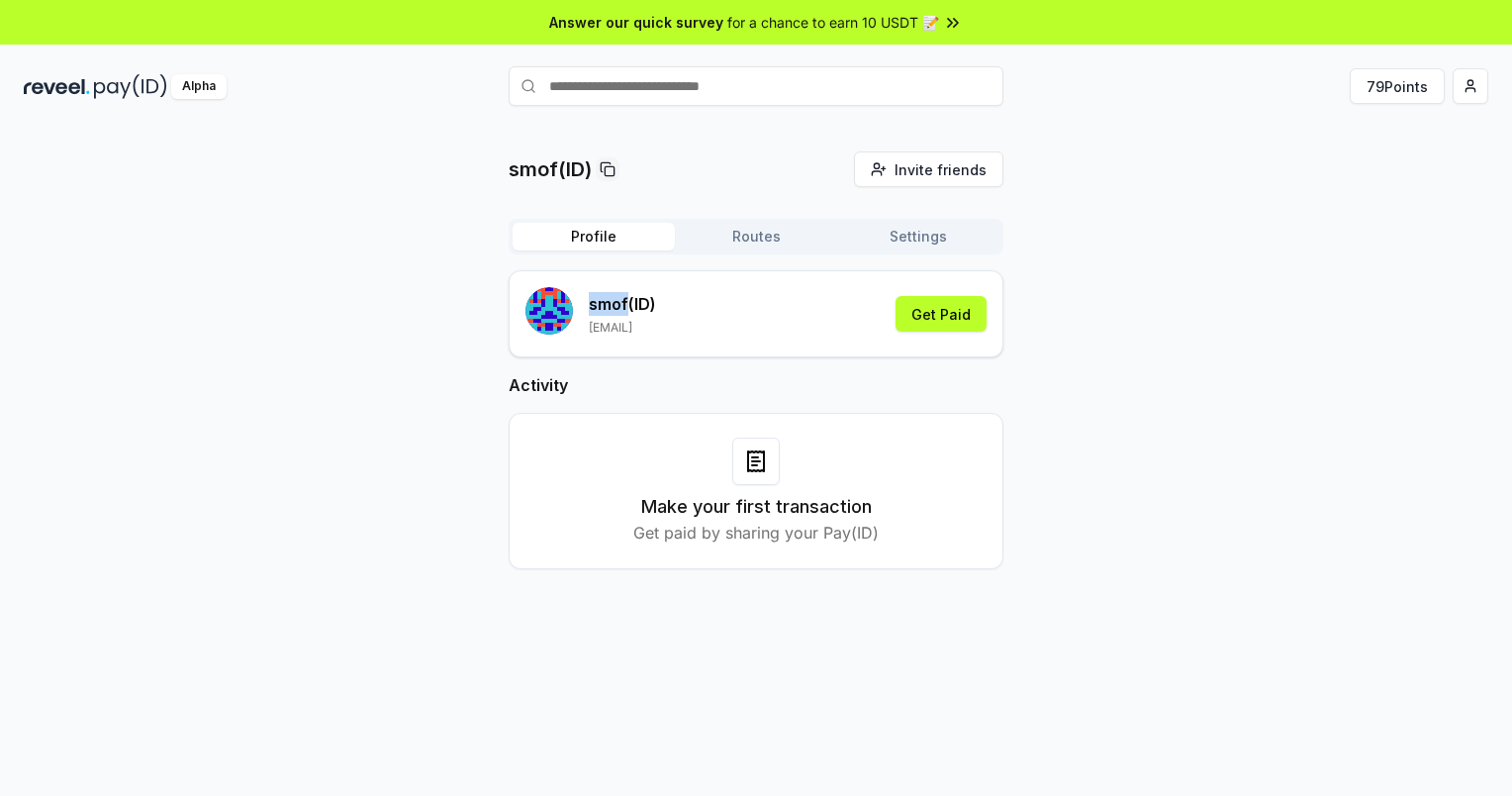 drag, startPoint x: 585, startPoint y: 297, endPoint x: 624, endPoint y: 313, distance: 42.154478 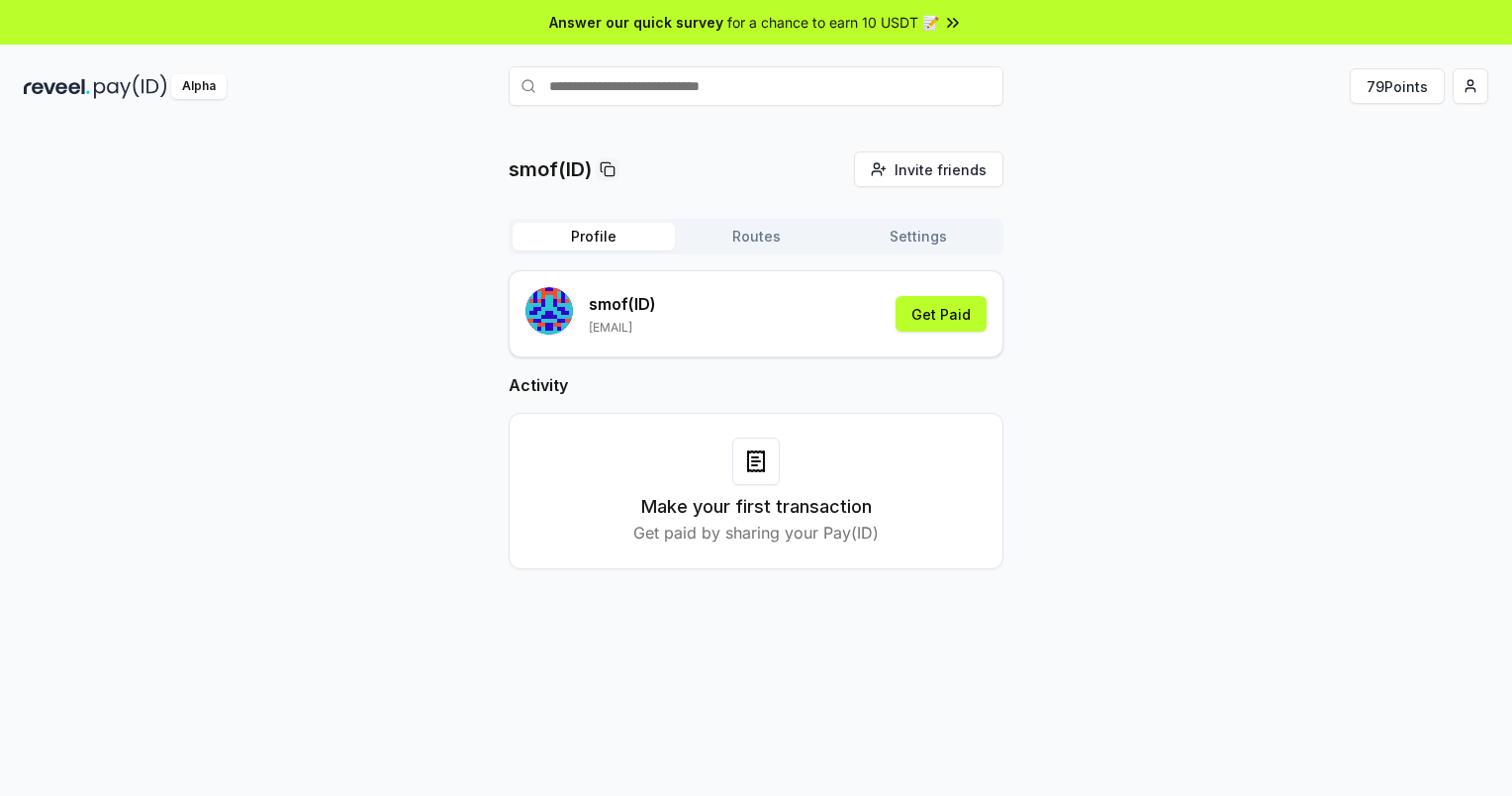 click on "smof(ID) Invite friends Invite Profile Routes Settings smof (ID) [EMAIL] Get Paid Activity Make your first transaction Get paid by sharing your Pay(ID)" at bounding box center [756, 376] 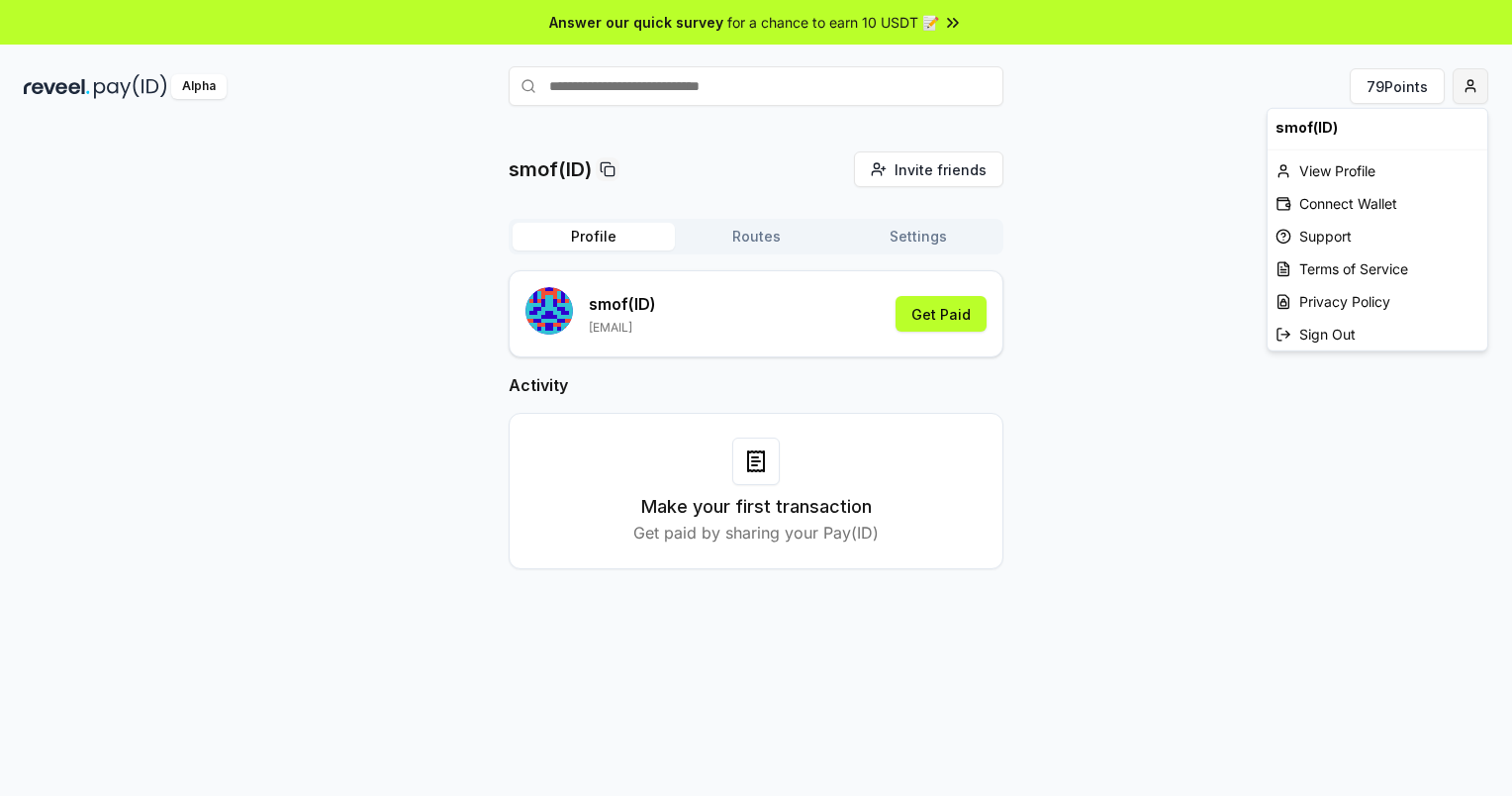 click on "Answer our quick survey for a chance to earn 10 USDT 📝 Alpha   79  Points smof(ID) Invite friends Invite Profile Routes Settings smof (ID) [EMAIL] Get Paid Activity Make your first transaction Get paid by sharing your Pay(ID) smof(ID)   View Profile   Connect Wallet   Support   Terms of Service   Privacy Policy   Sign Out" at bounding box center [756, 398] 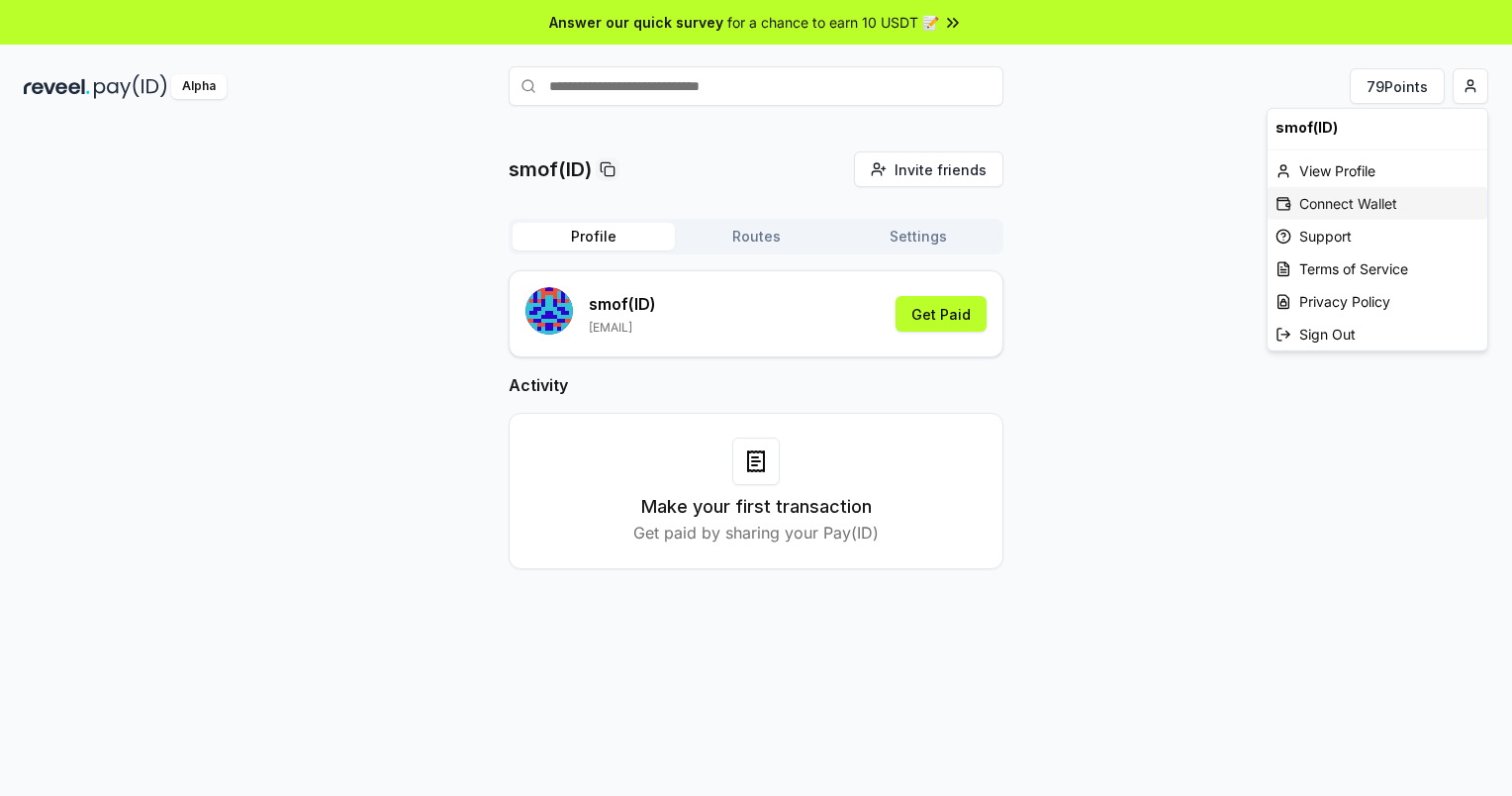 click on "Connect Wallet" at bounding box center [1377, 203] 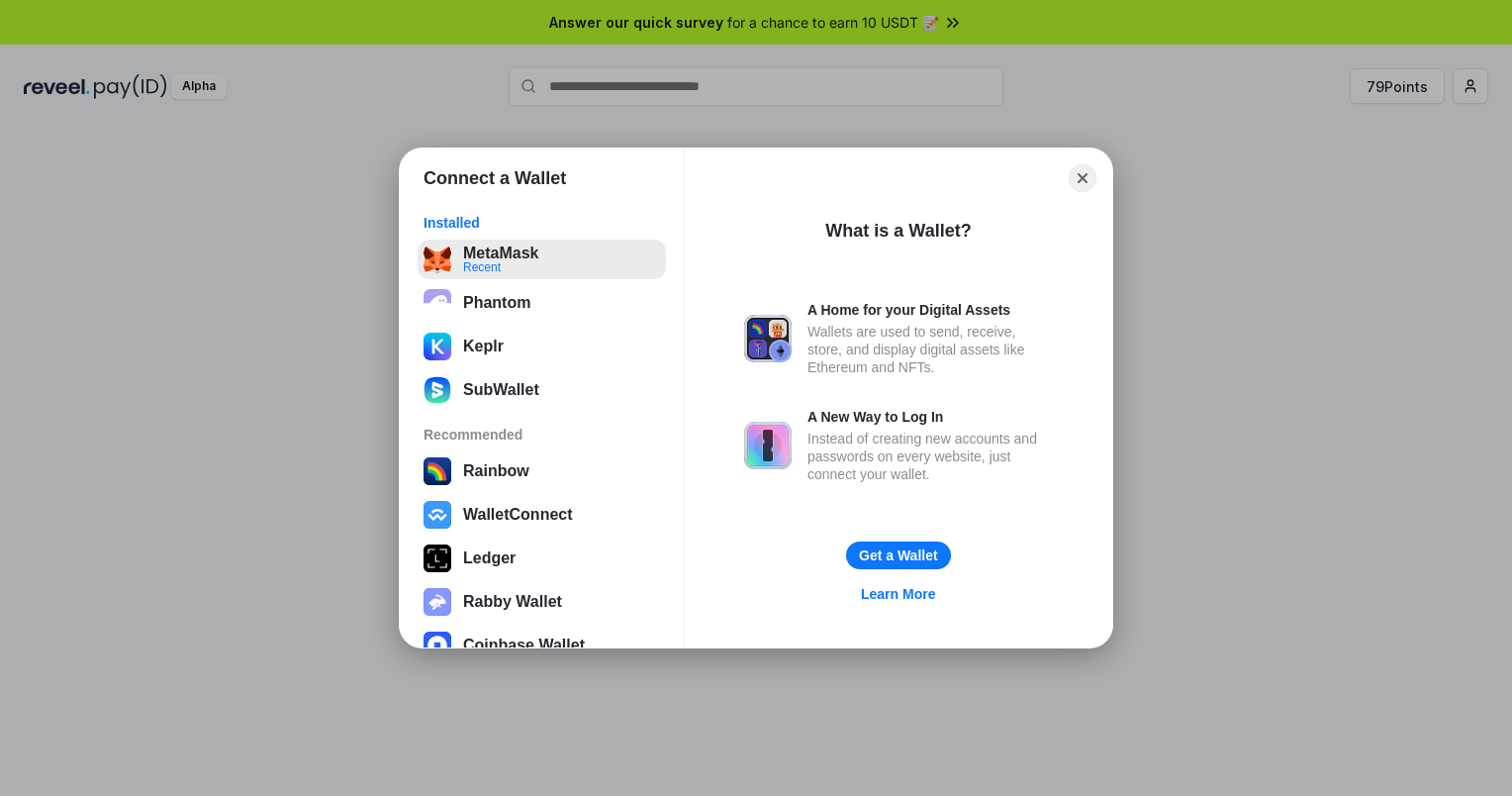 click on "MetaMask Recent" at bounding box center (541, 259) 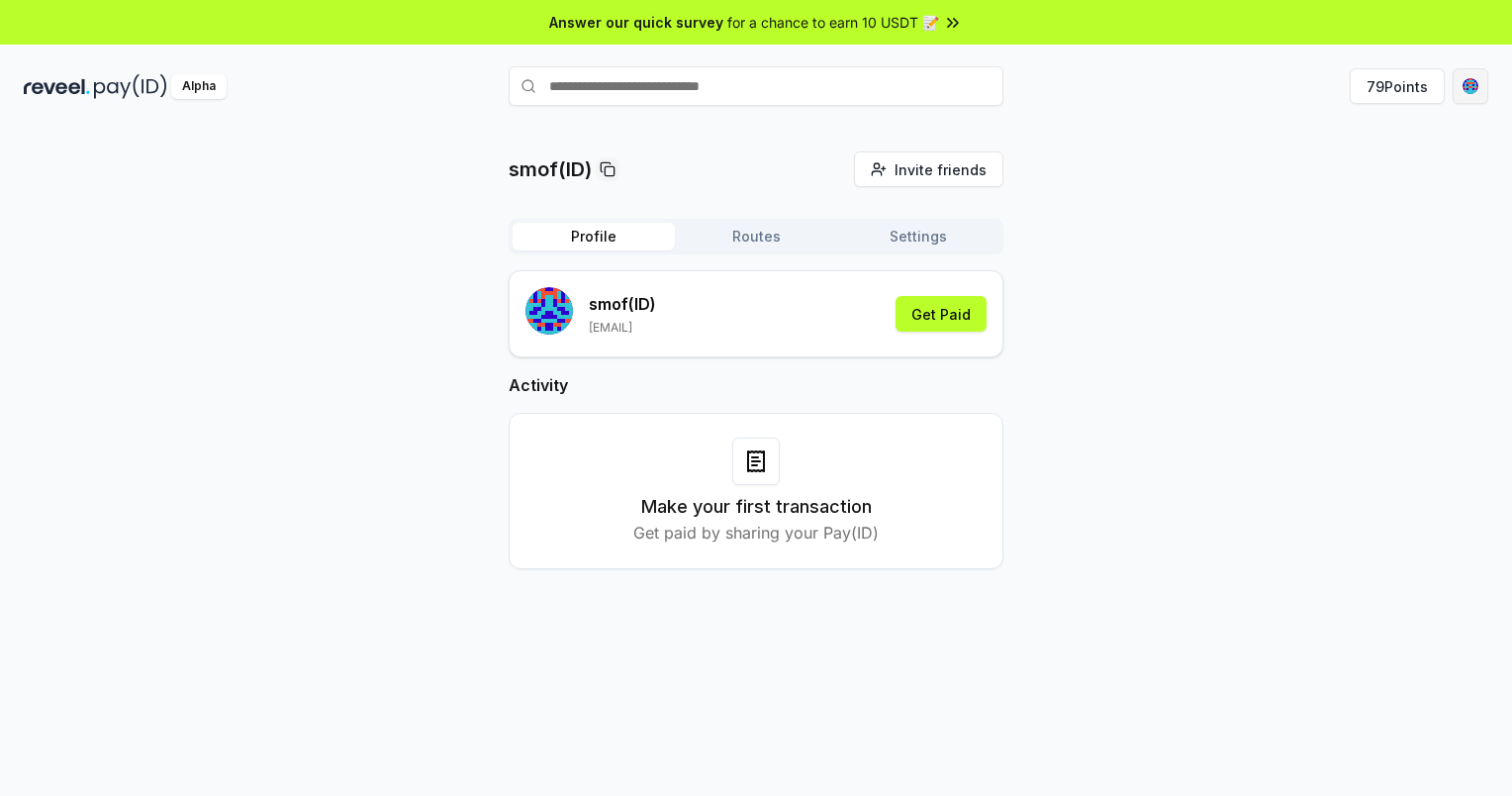 click on "Answer our quick survey for a chance to earn 10 USDT 📝 Alpha   79  Points smof(ID) Invite friends Invite Profile Routes Settings smof (ID) [EMAIL] Get Paid Activity Make your first transaction Get paid by sharing your Pay(ID)" at bounding box center (756, 398) 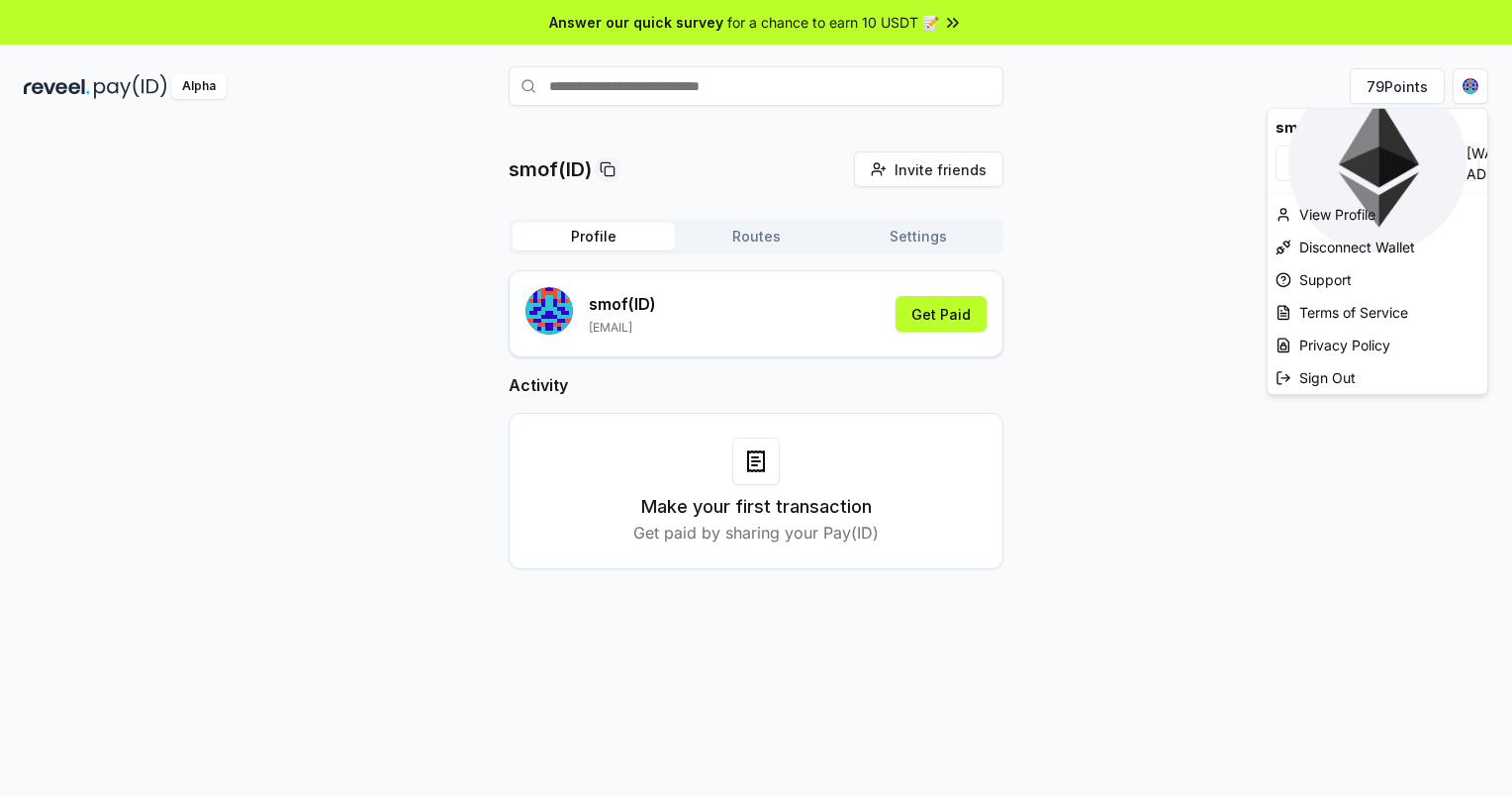 click 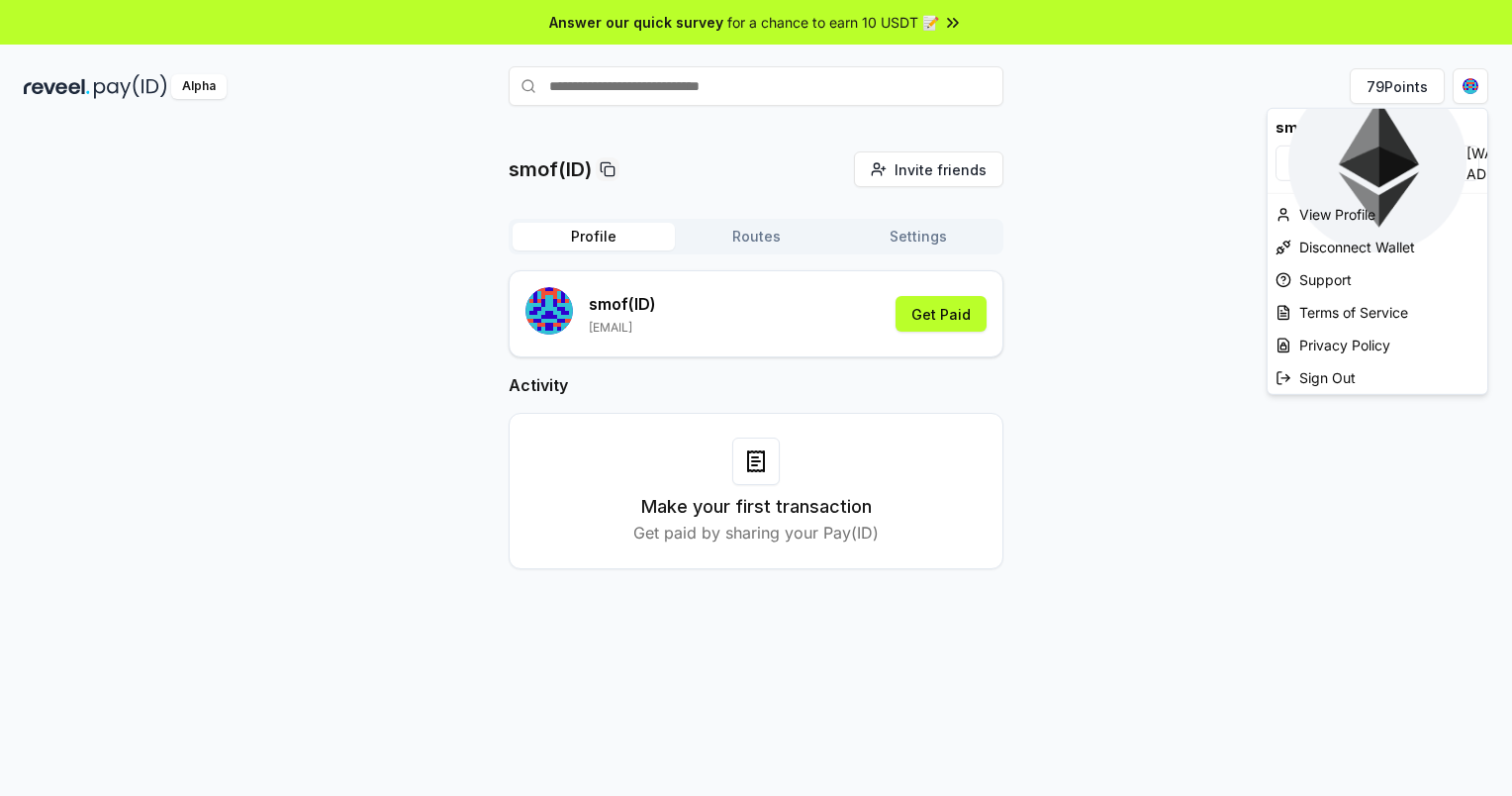 click on "Answer our quick survey for a chance to earn 10 USDT 📝 Alpha   79  Points smof(ID) Invite friends Invite Profile Routes Settings smof (ID) [EMAIL] Get Paid Activity Make your first transaction Get paid by sharing your Pay(ID) smof(ID)   [WALLET ADDRESS] ...     View Profile   Disconnect Wallet   Support   Terms of Service   Privacy Policy   Sign Out" at bounding box center (756, 398) 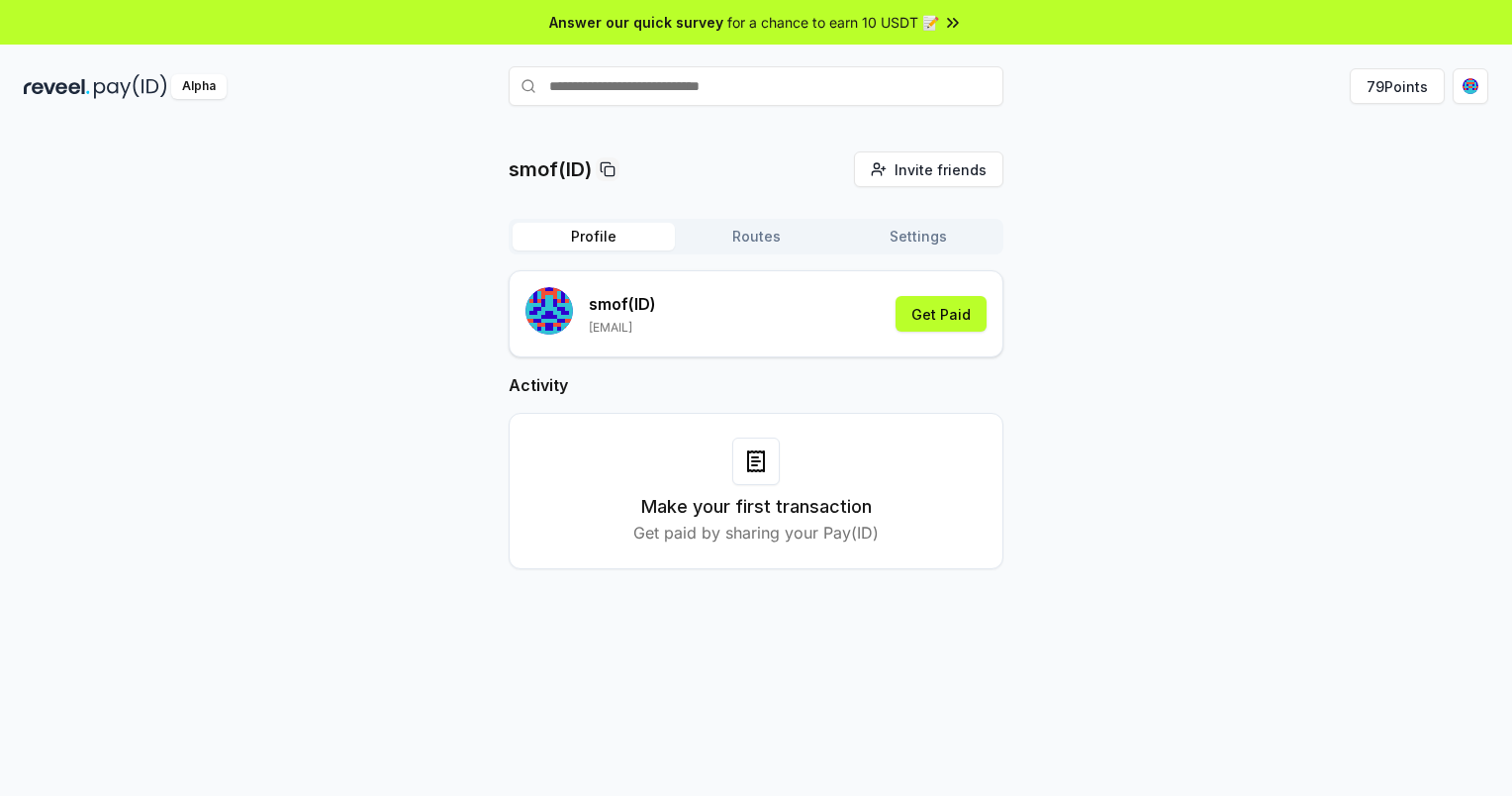 click on "Routes" at bounding box center (756, 237) 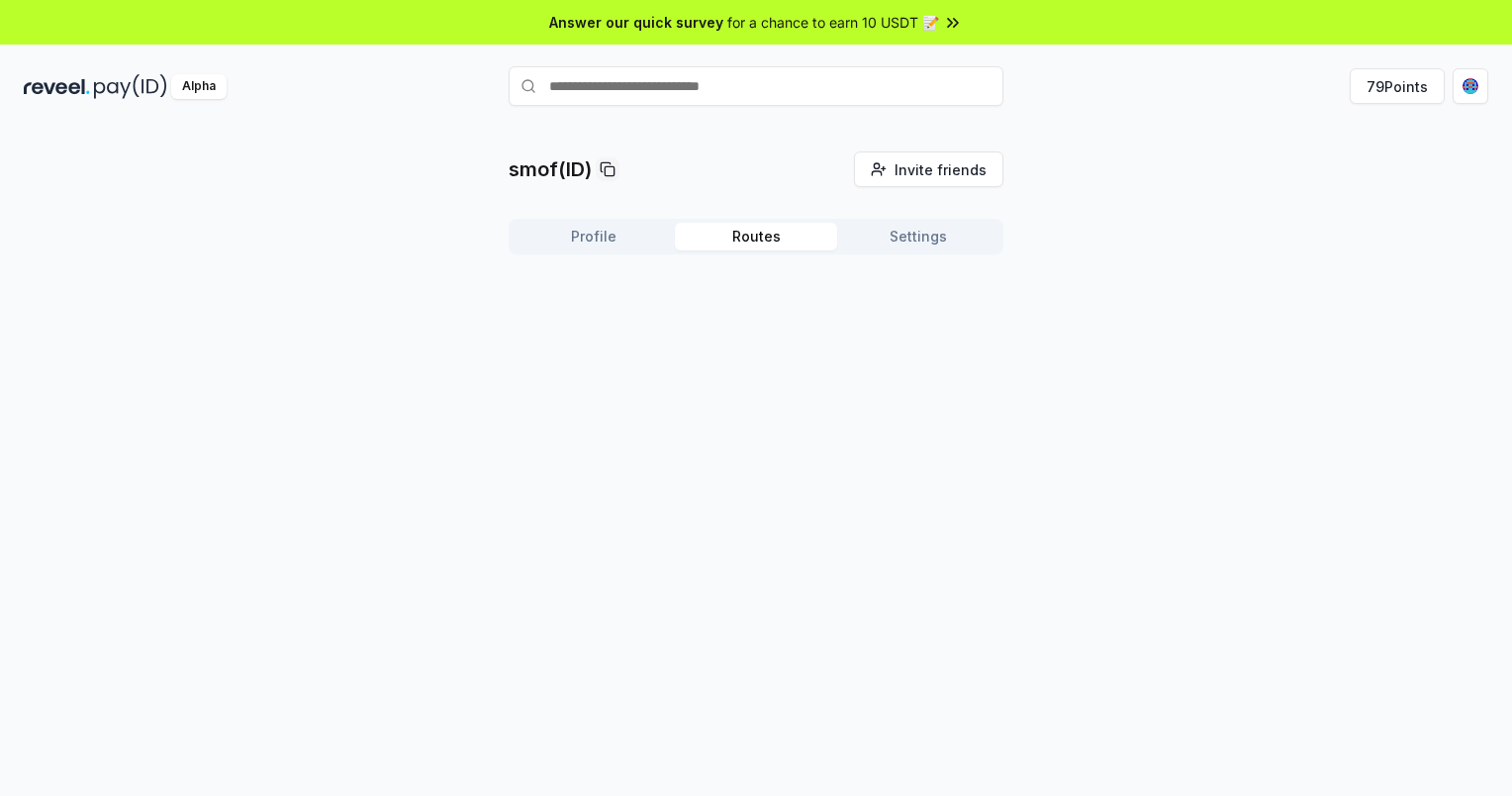click on "Routes" at bounding box center [756, 237] 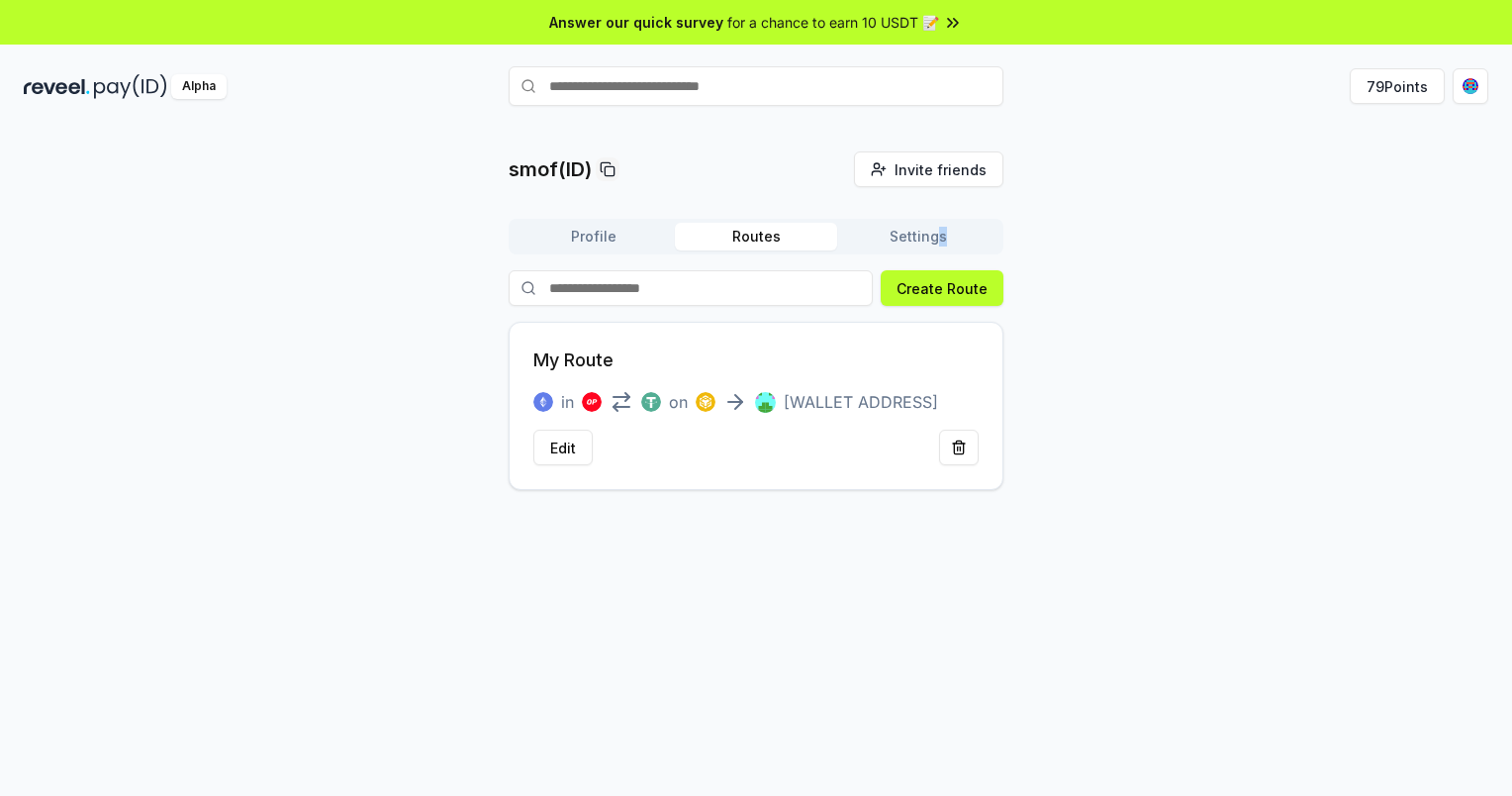 click on "smof(ID) Invite friends Invite Profile Routes Settings Create Route My Route in on [WALLET ADDRESS] Edit" at bounding box center [756, 321] 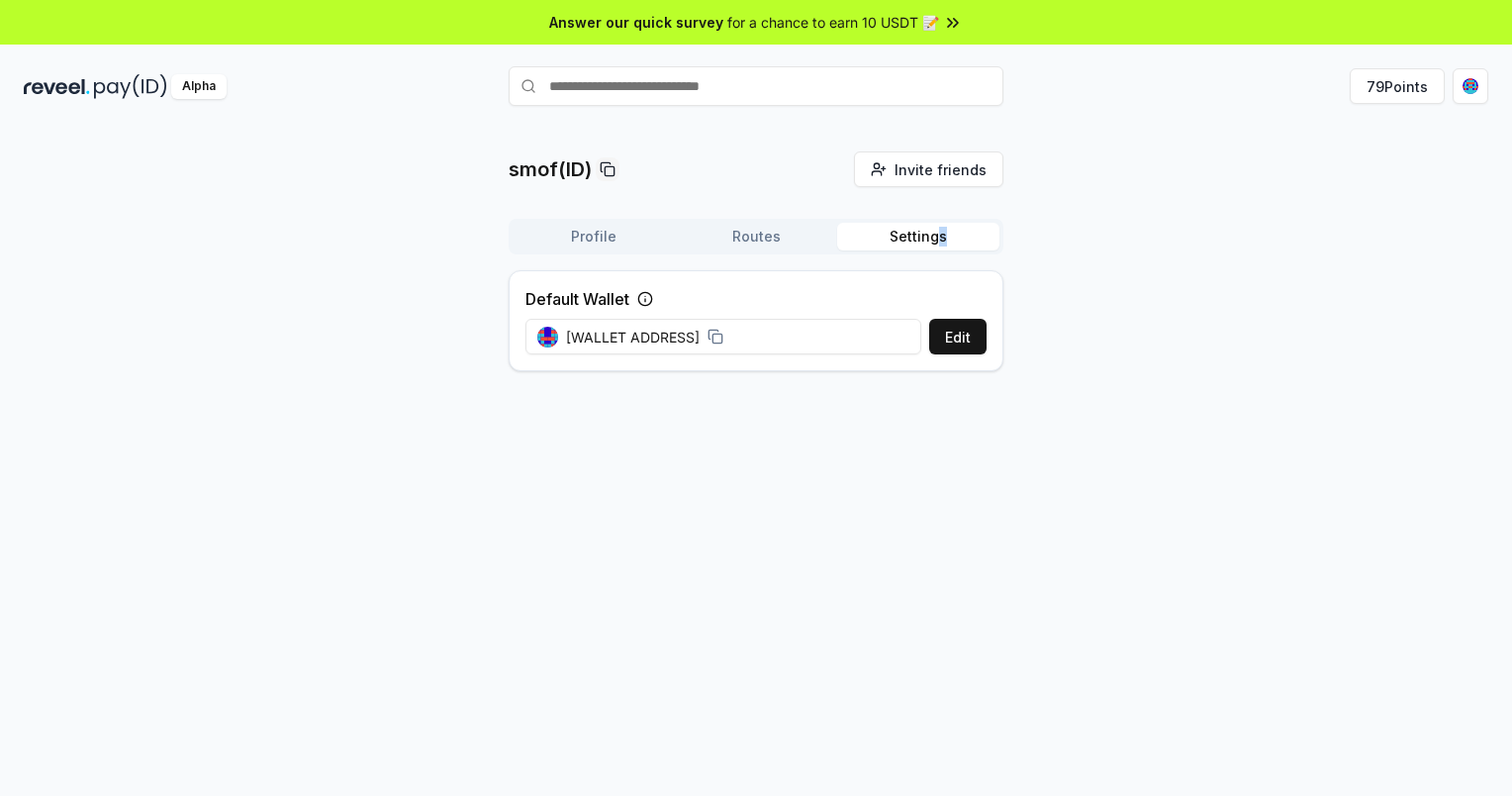 drag, startPoint x: 942, startPoint y: 219, endPoint x: 896, endPoint y: 240, distance: 50.56679 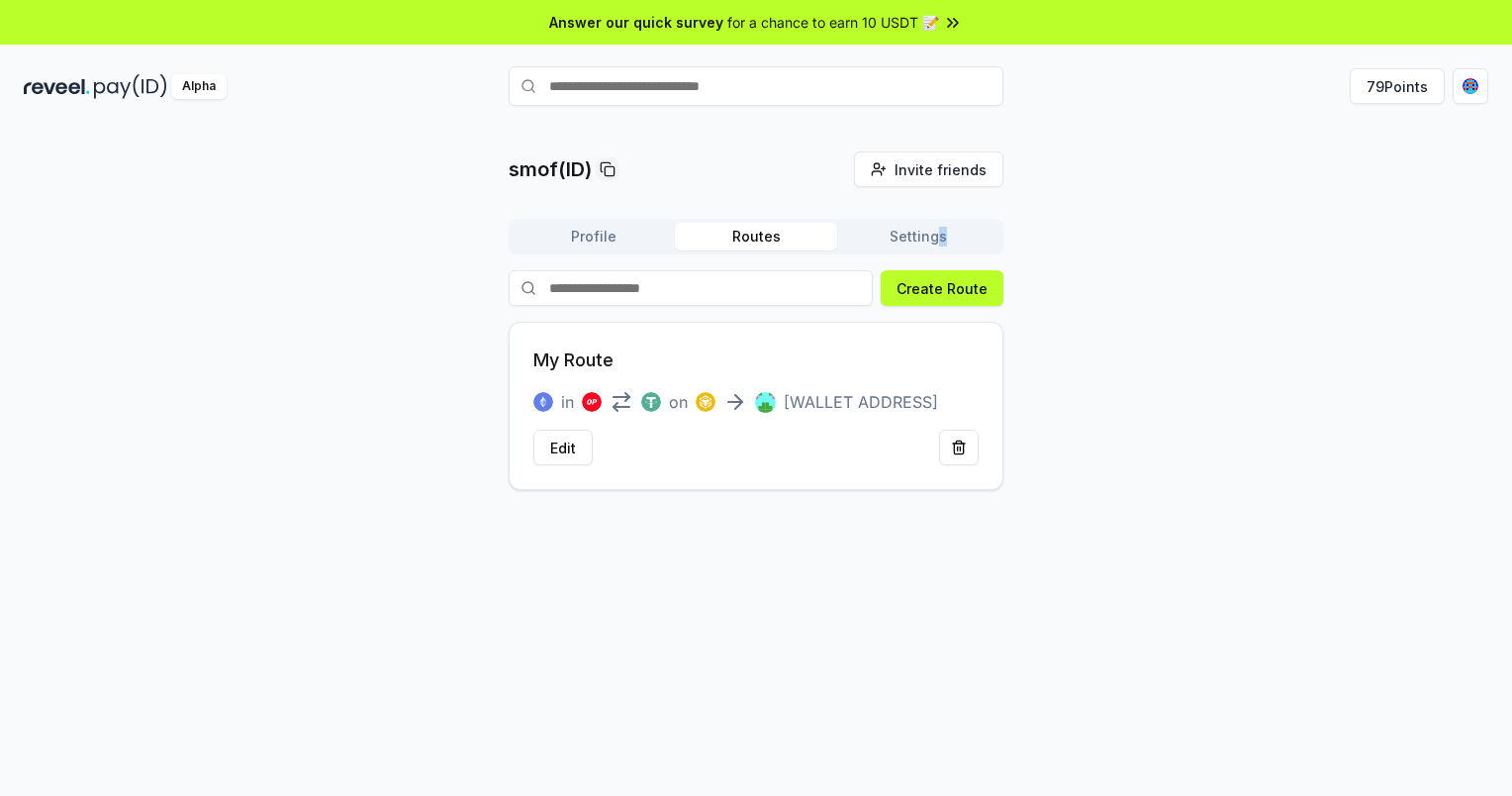 click on "Routes" at bounding box center (756, 237) 